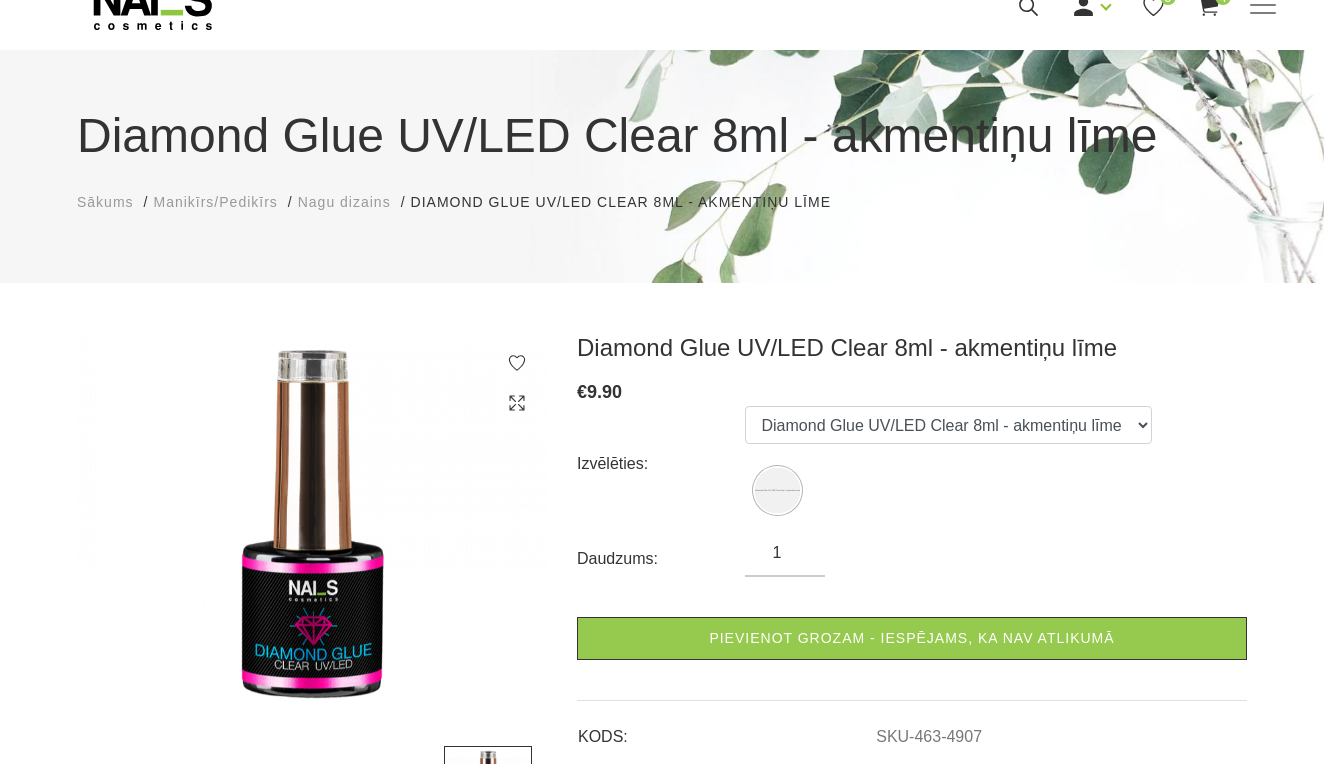 scroll, scrollTop: 82, scrollLeft: 0, axis: vertical 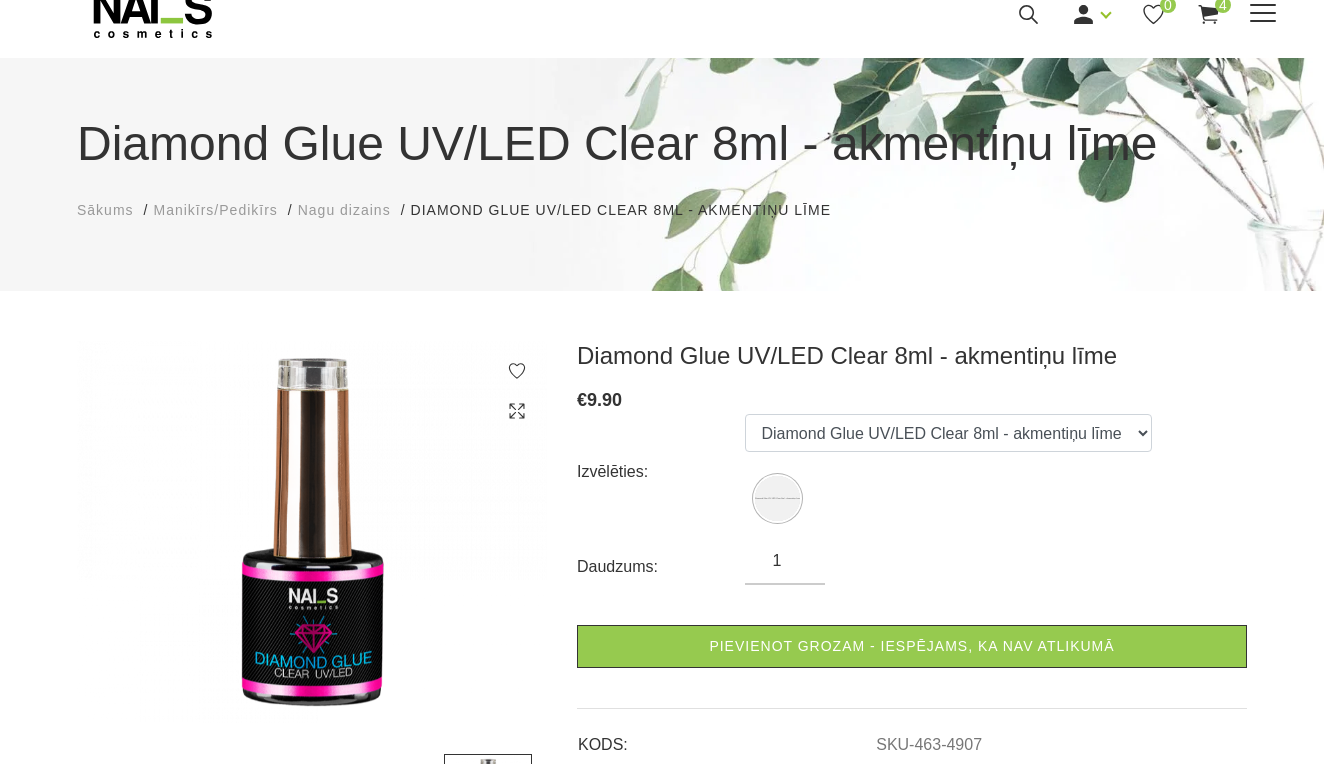 click 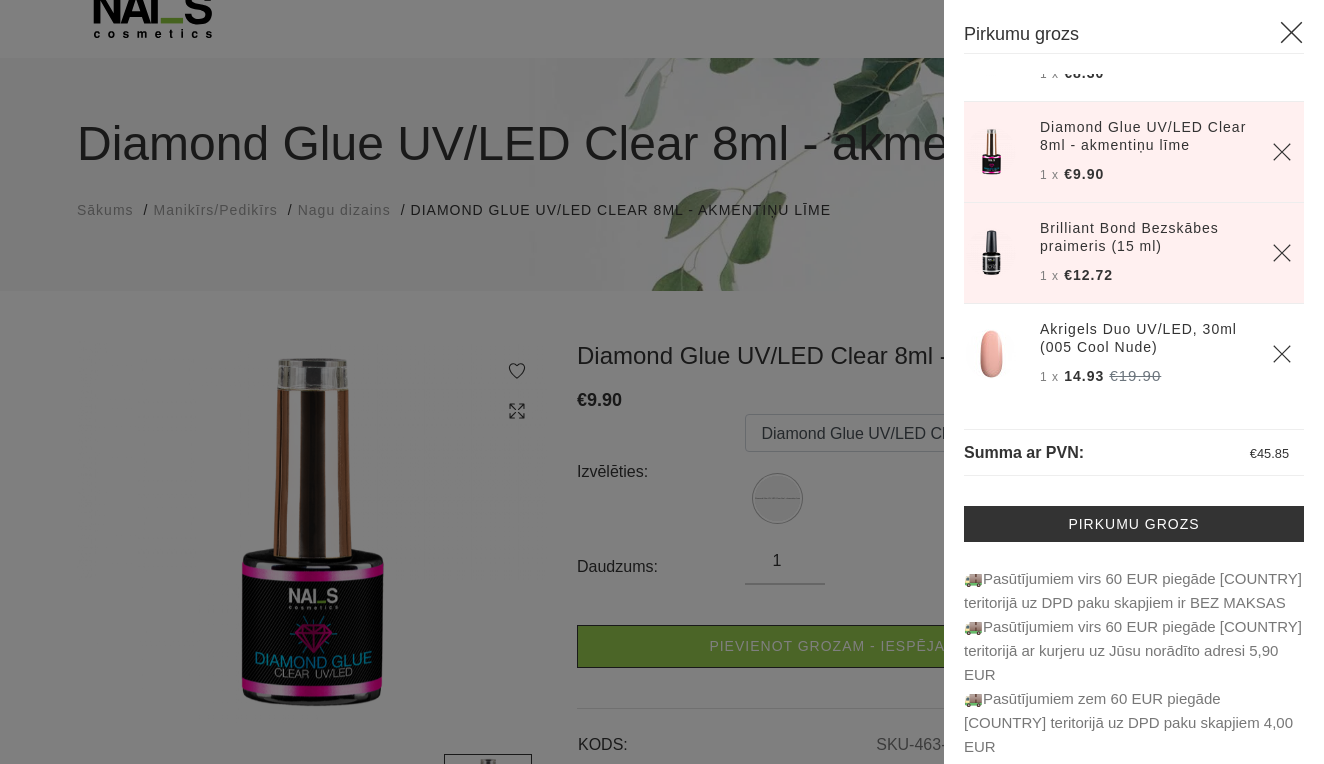 scroll, scrollTop: 72, scrollLeft: 0, axis: vertical 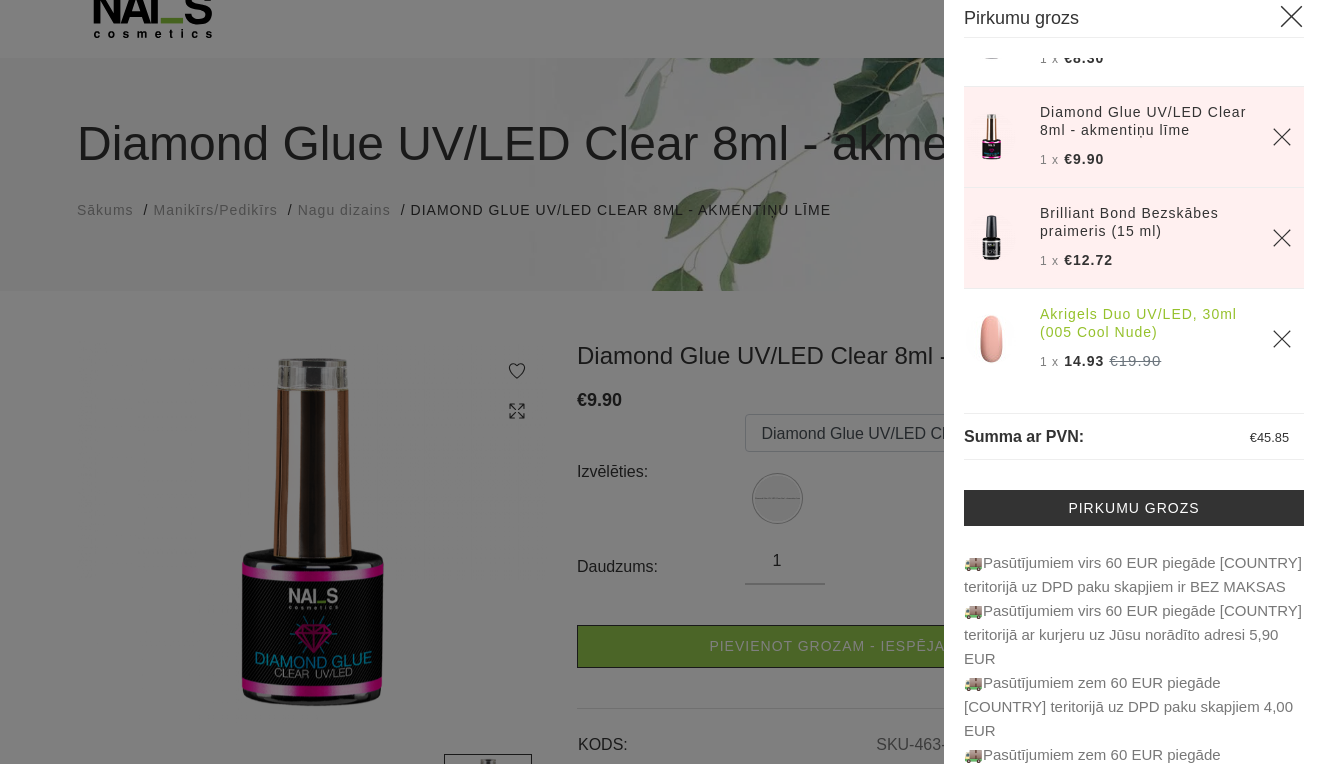 click on "Akrigels Duo UV/LED, 30ml (005 Cool Nude)" at bounding box center [1144, 323] 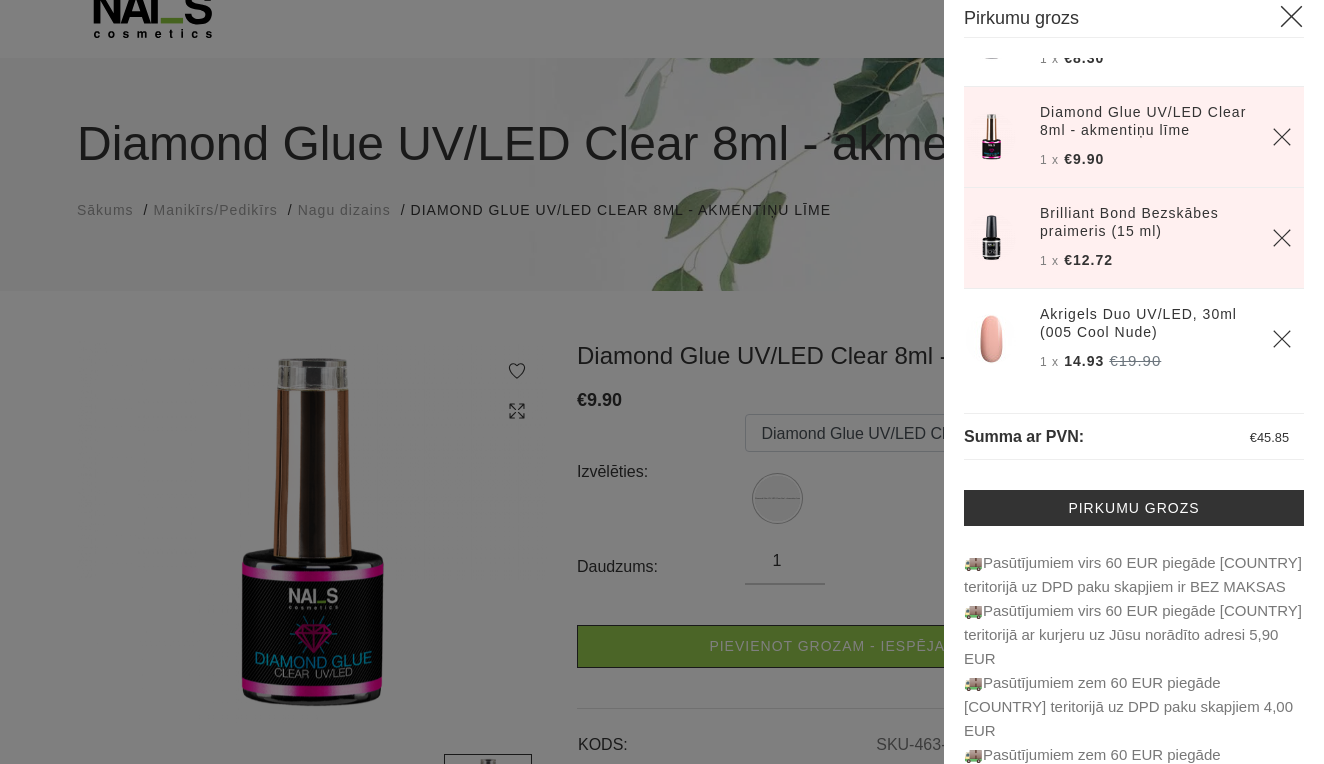 click 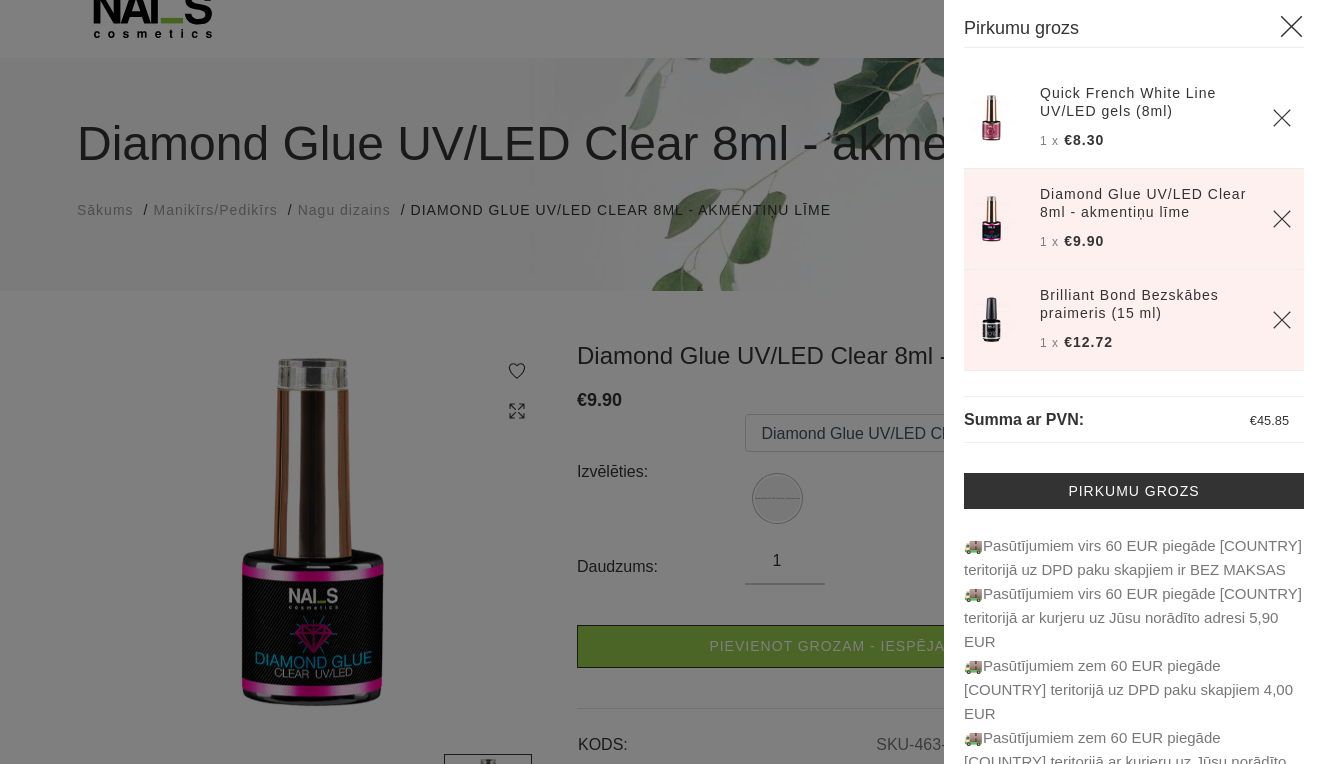 scroll, scrollTop: 0, scrollLeft: 0, axis: both 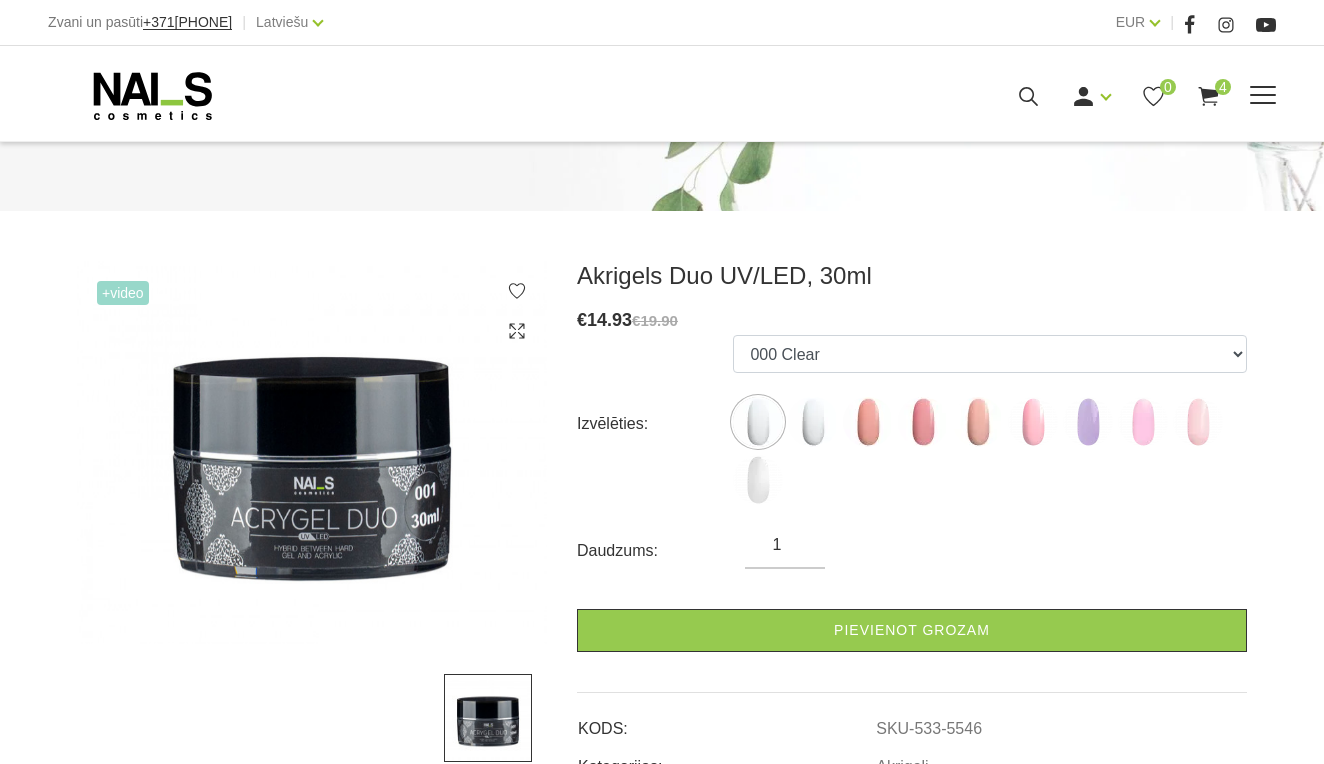 click at bounding box center (1263, 96) 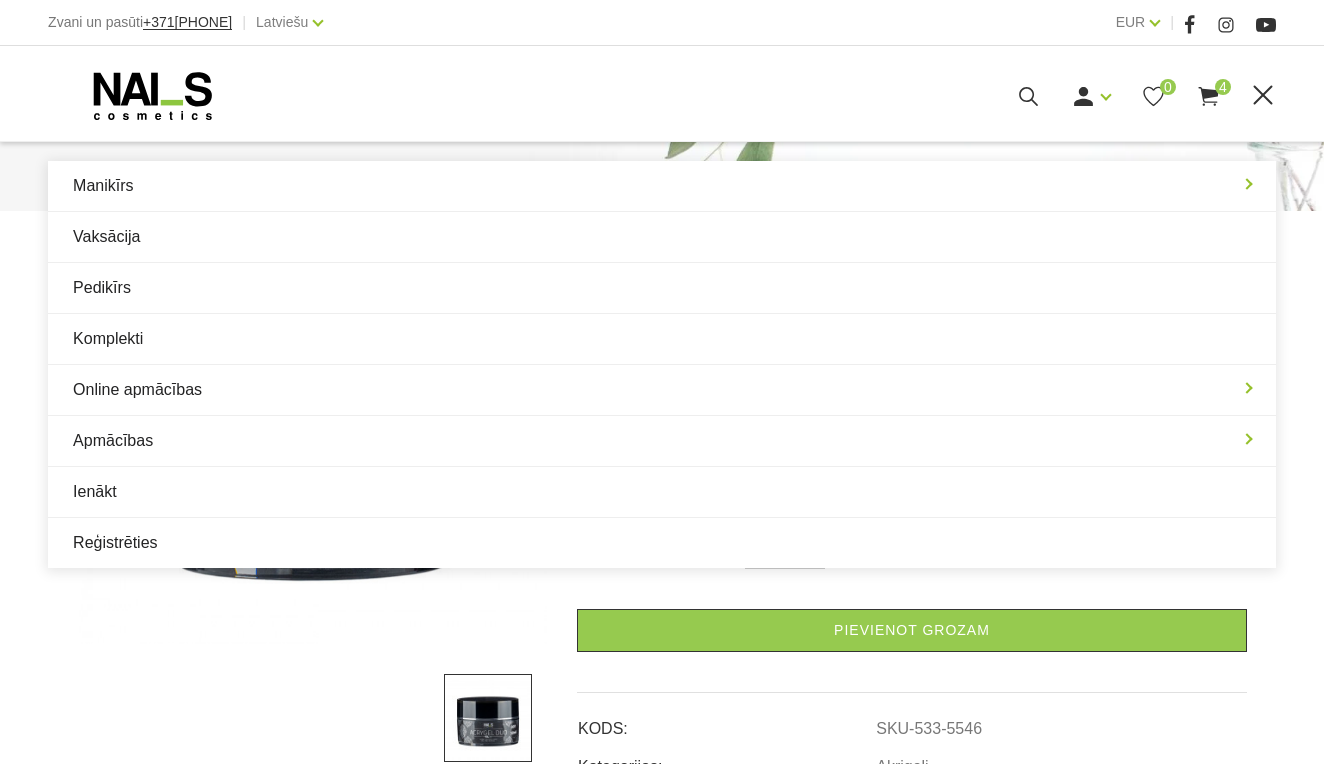 click at bounding box center (1263, 96) 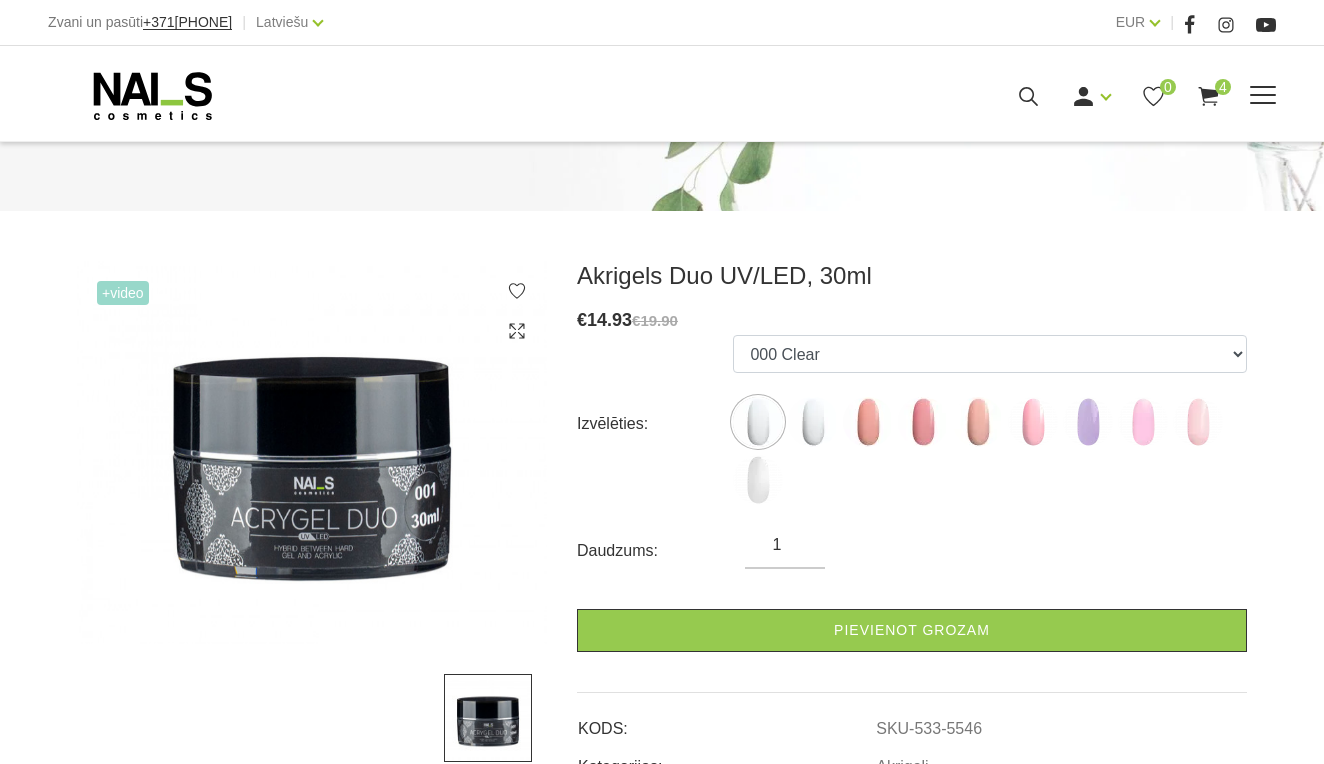 click 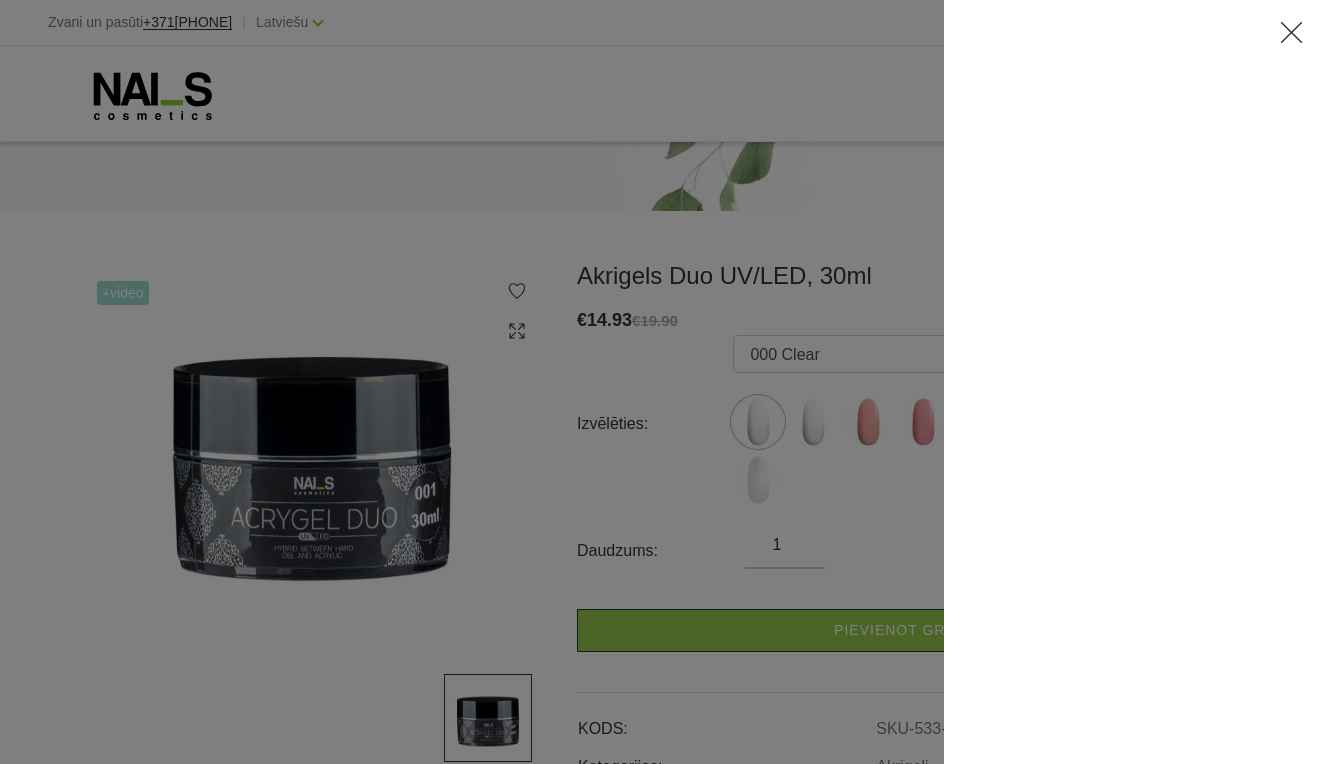 click at bounding box center (662, 382) 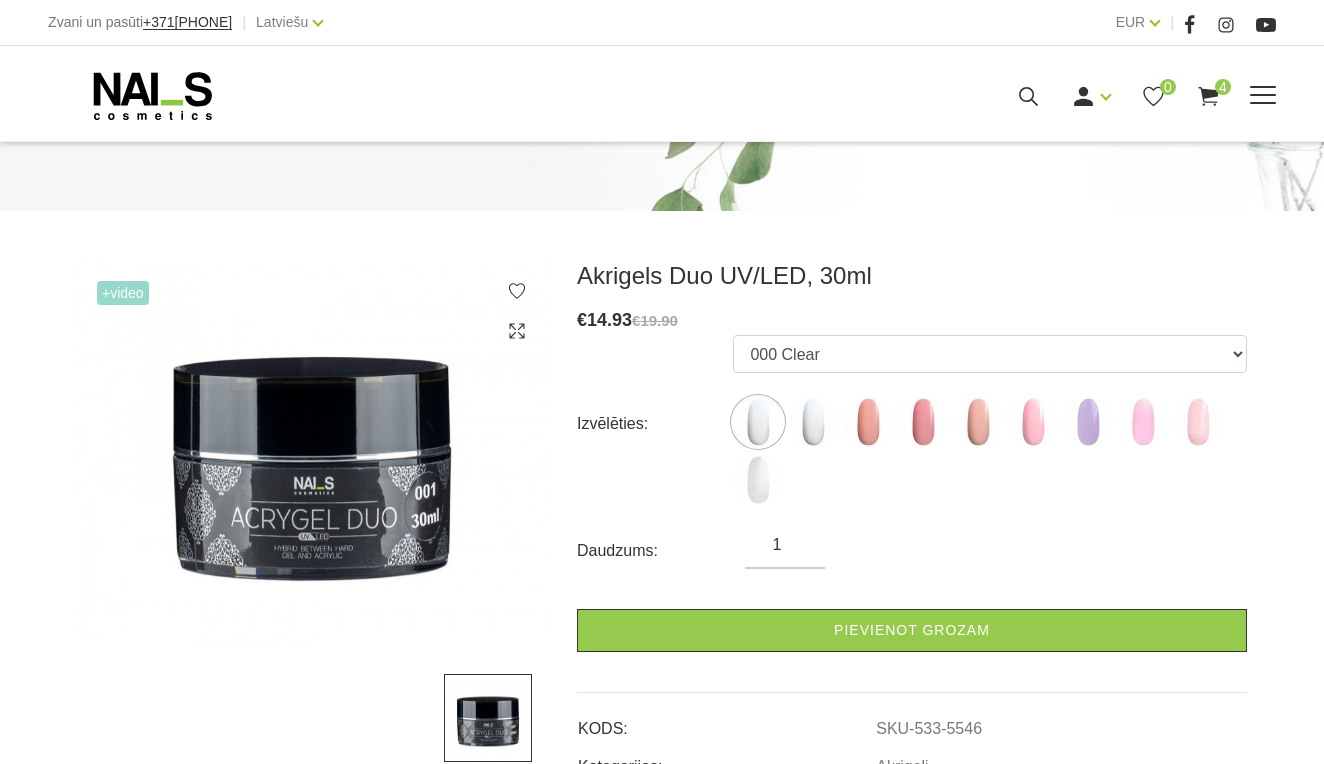 click 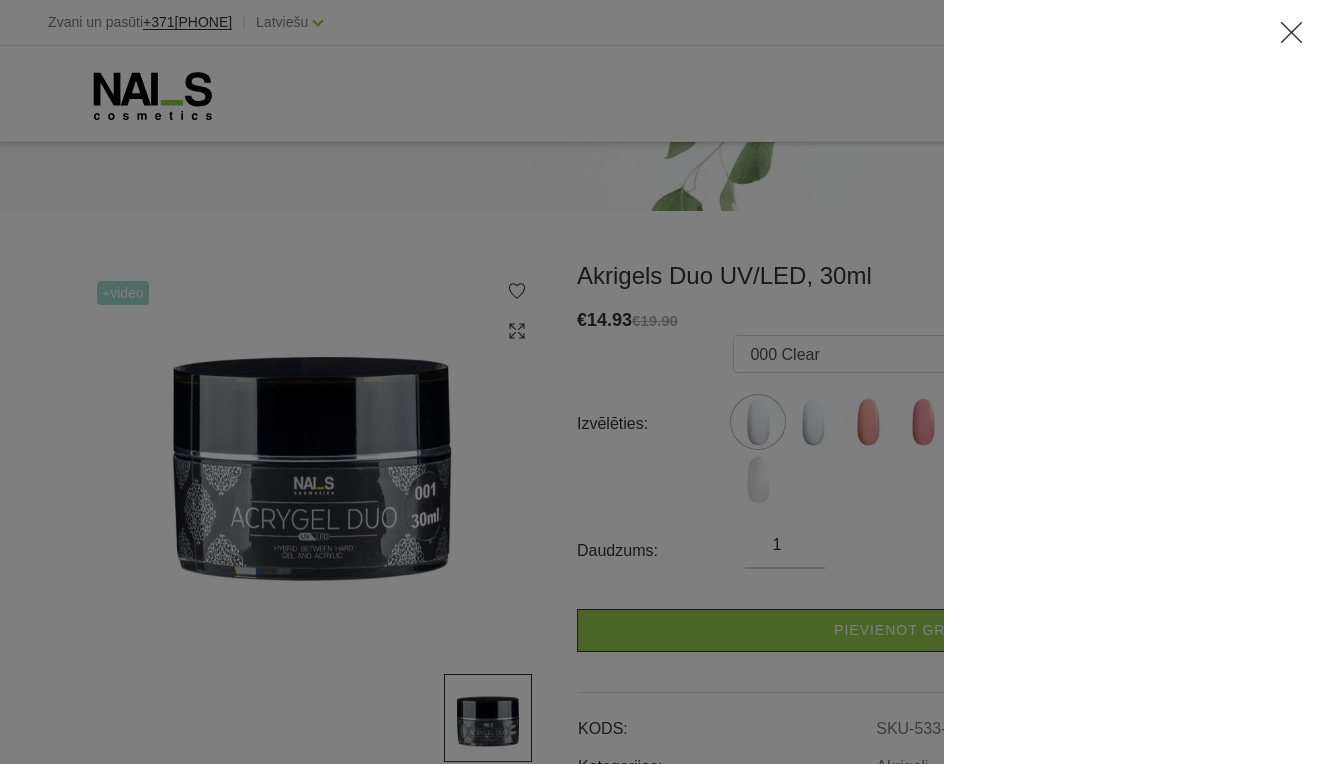 click 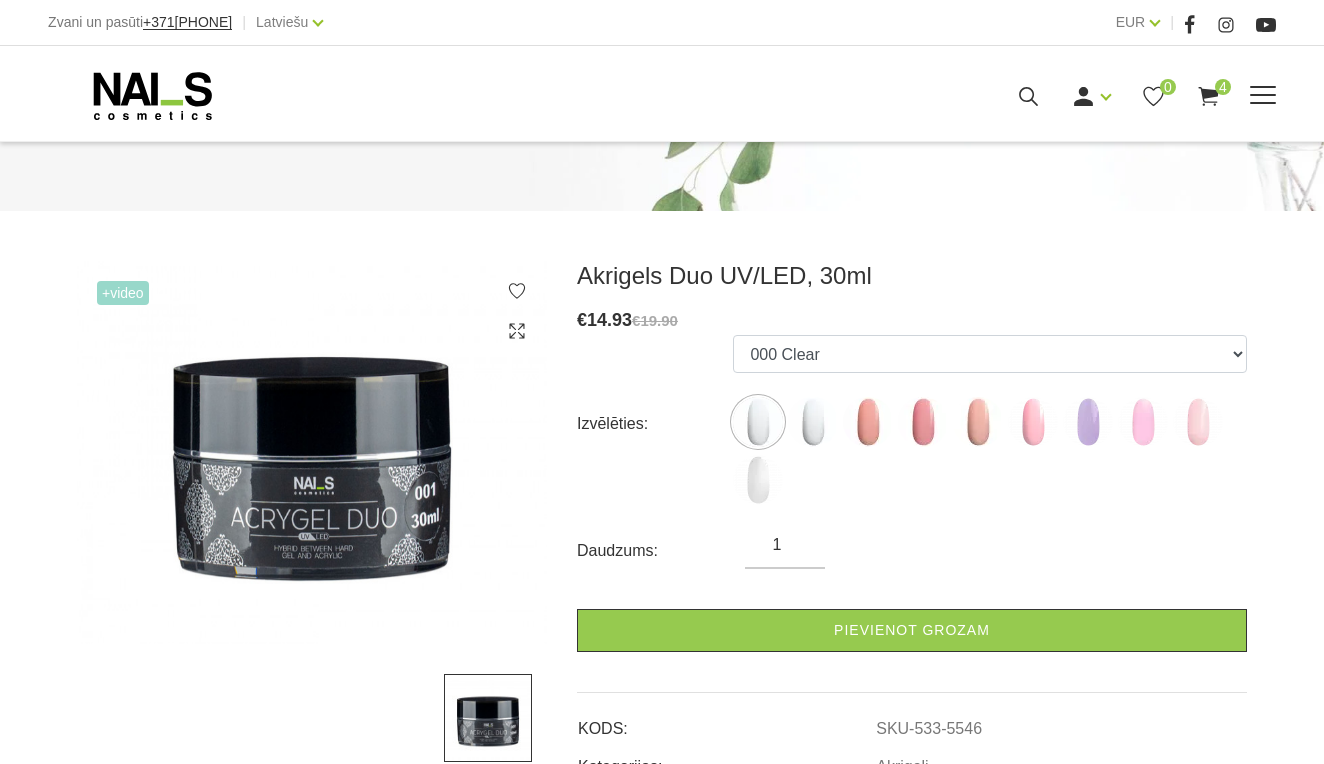 click 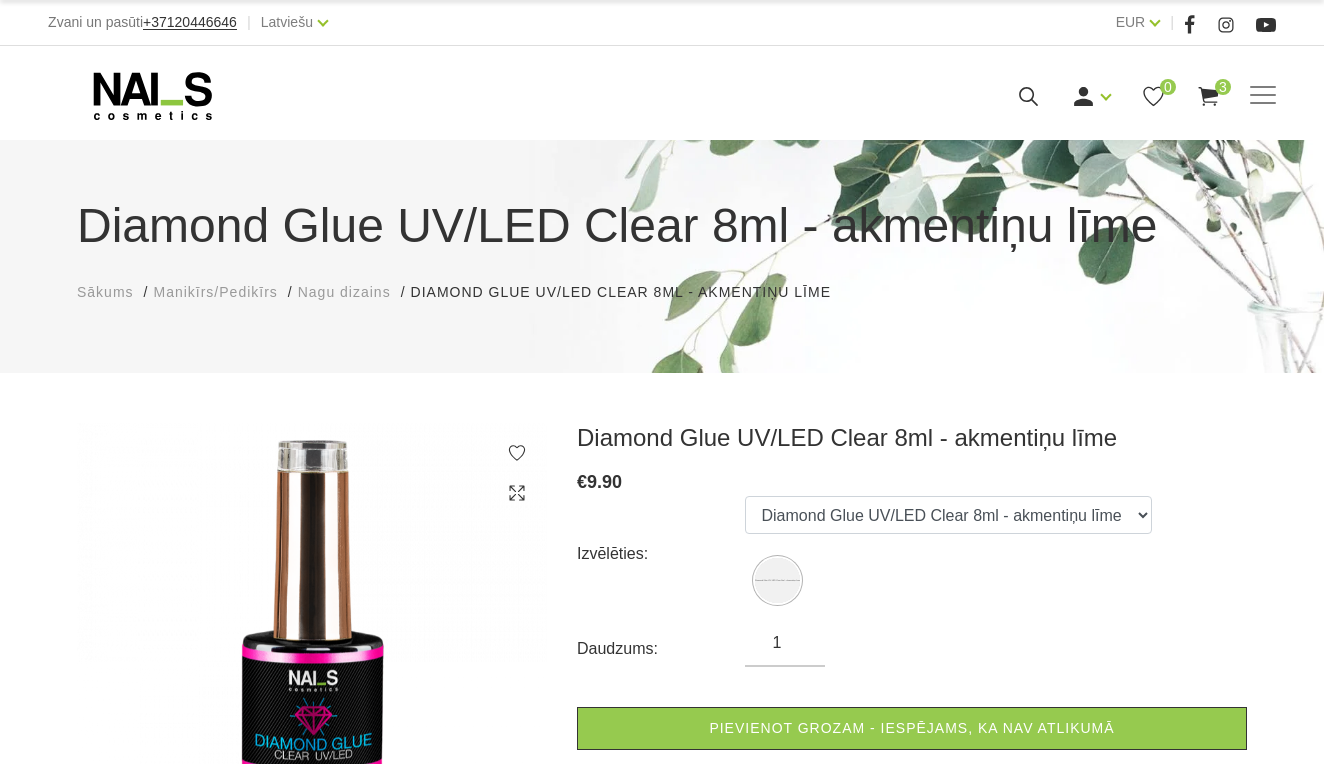 scroll, scrollTop: 0, scrollLeft: 0, axis: both 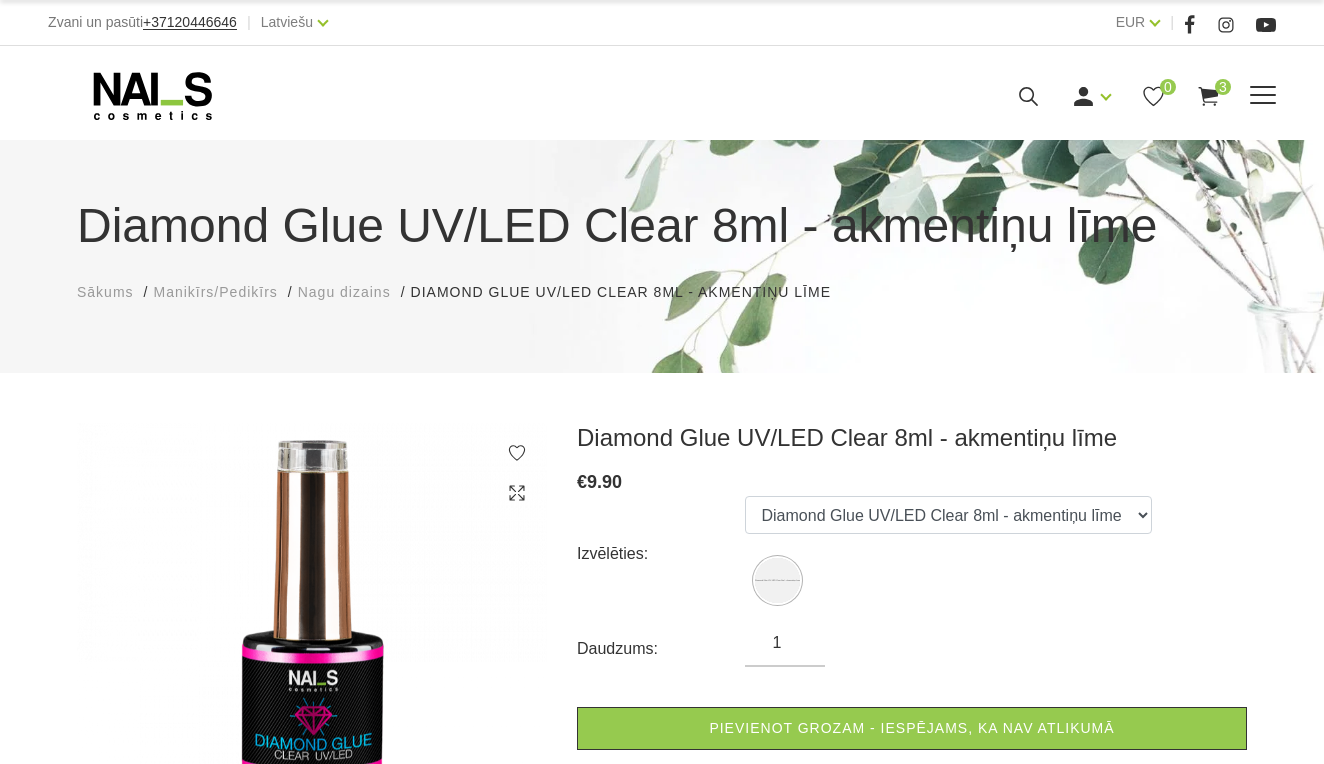 click on "3" at bounding box center [1223, 87] 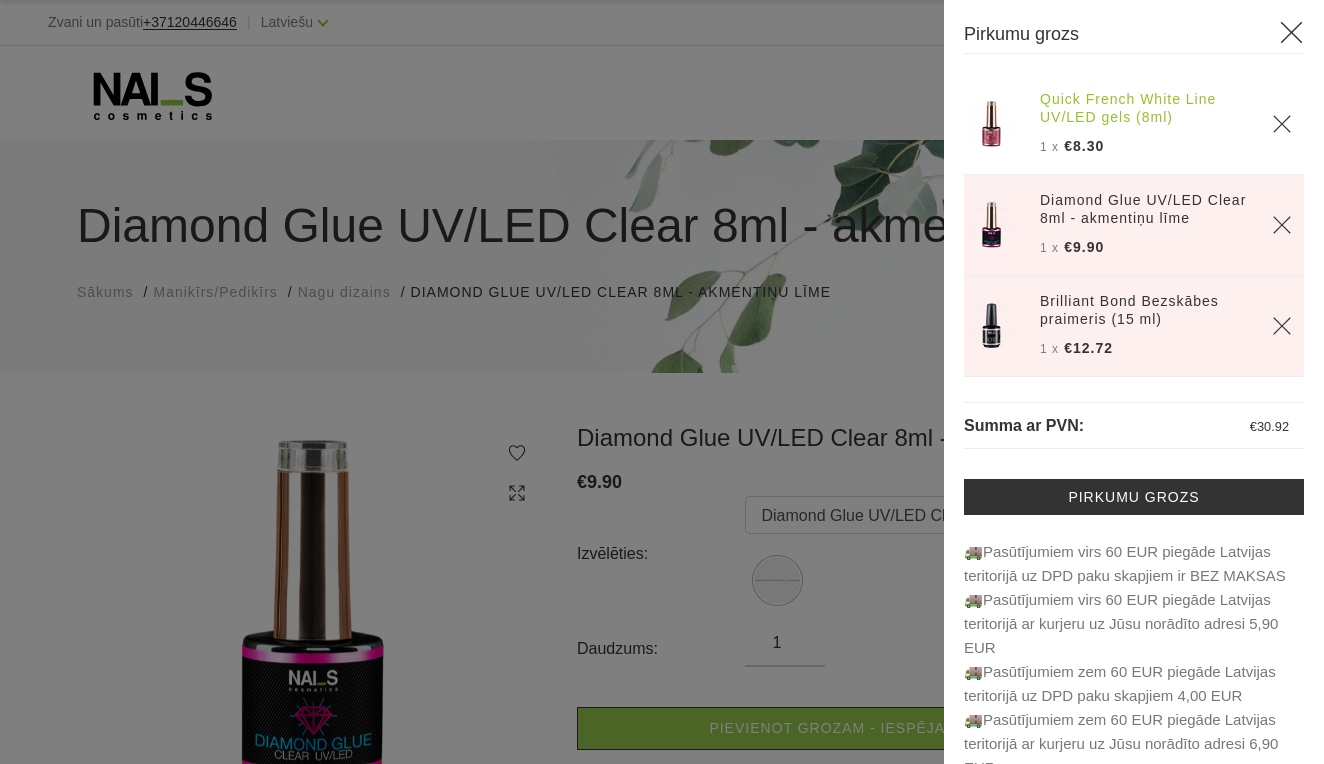 click on "Quick French White Line UV/LED gels (8ml)" at bounding box center (1144, 108) 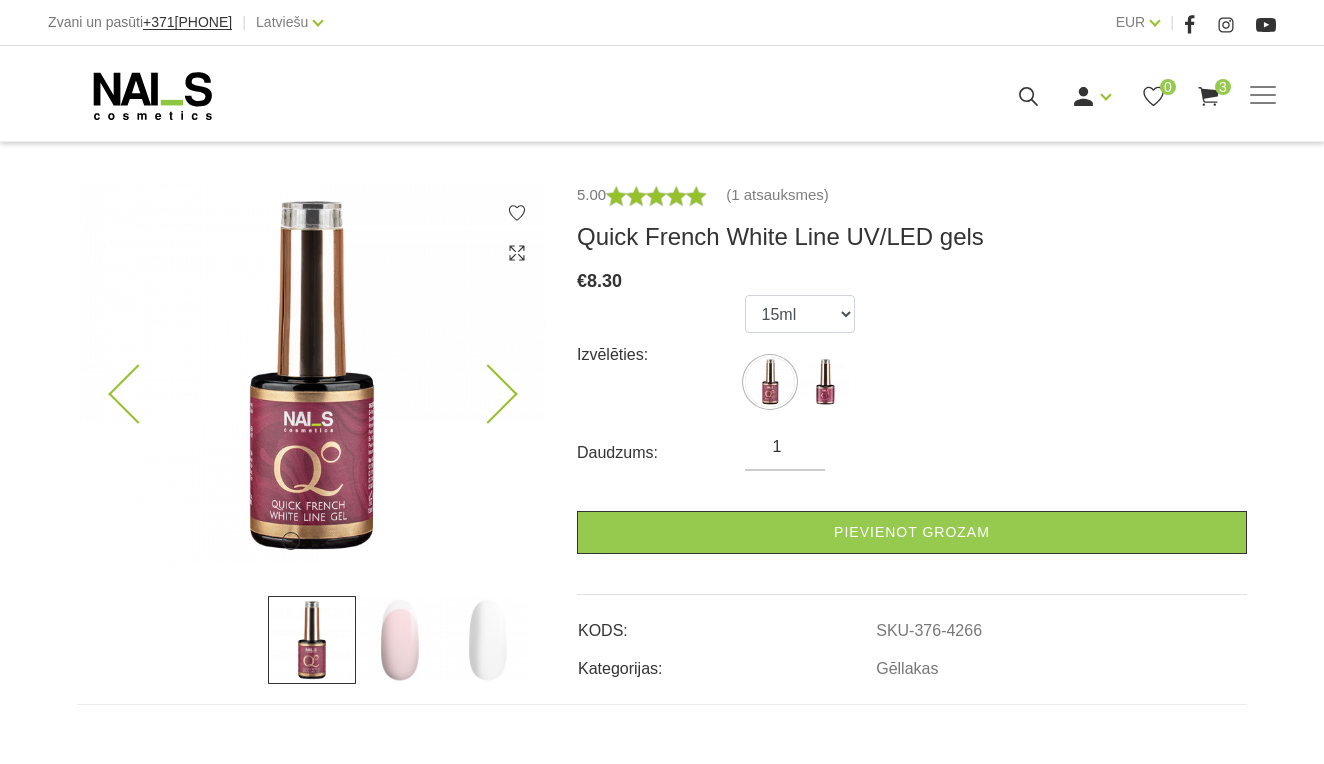 scroll, scrollTop: 253, scrollLeft: 0, axis: vertical 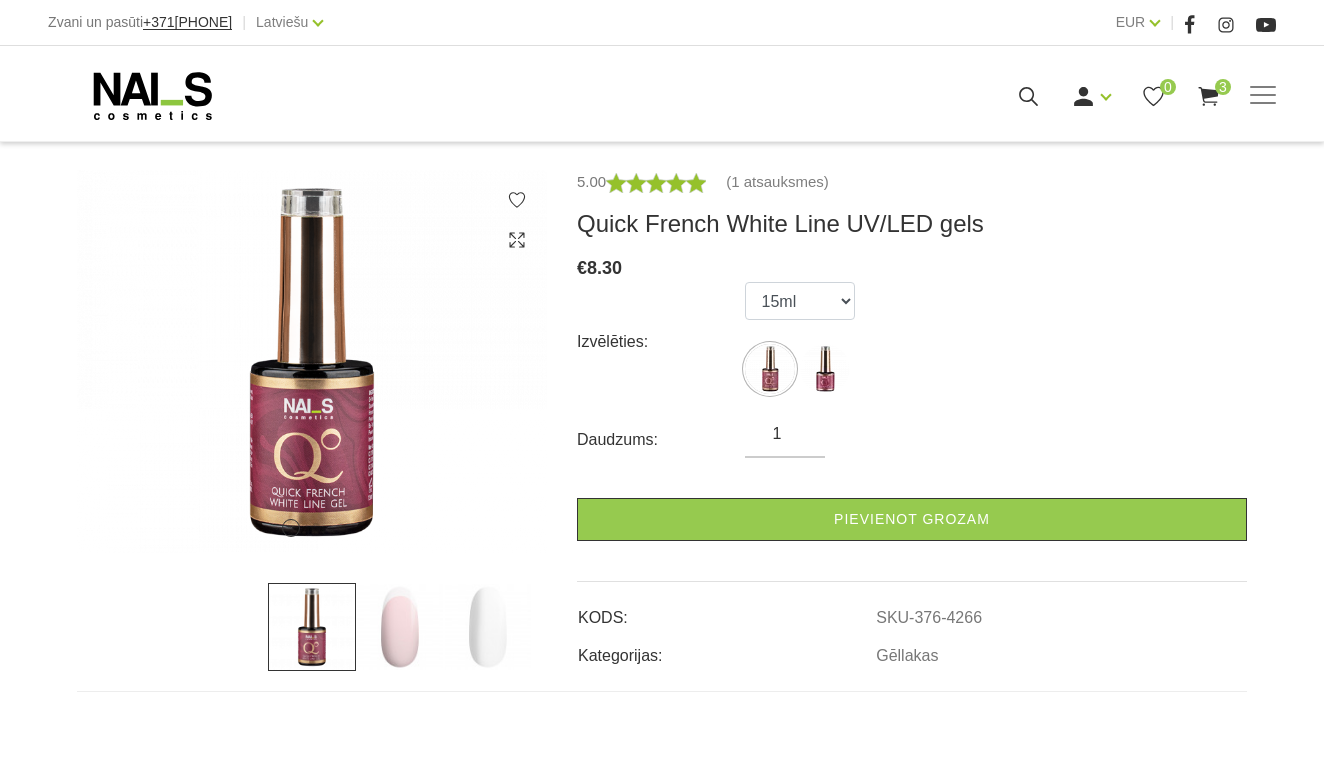 click at bounding box center [400, 627] 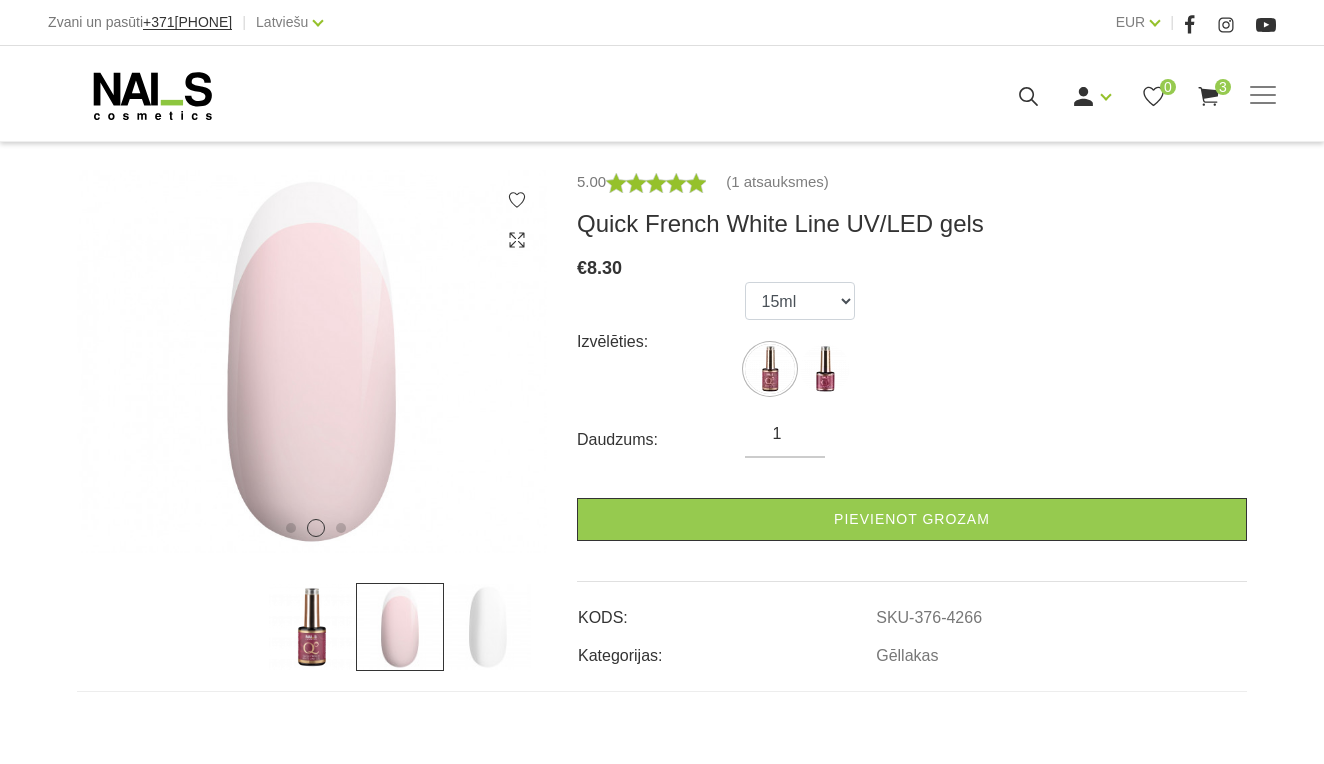 click at bounding box center (488, 627) 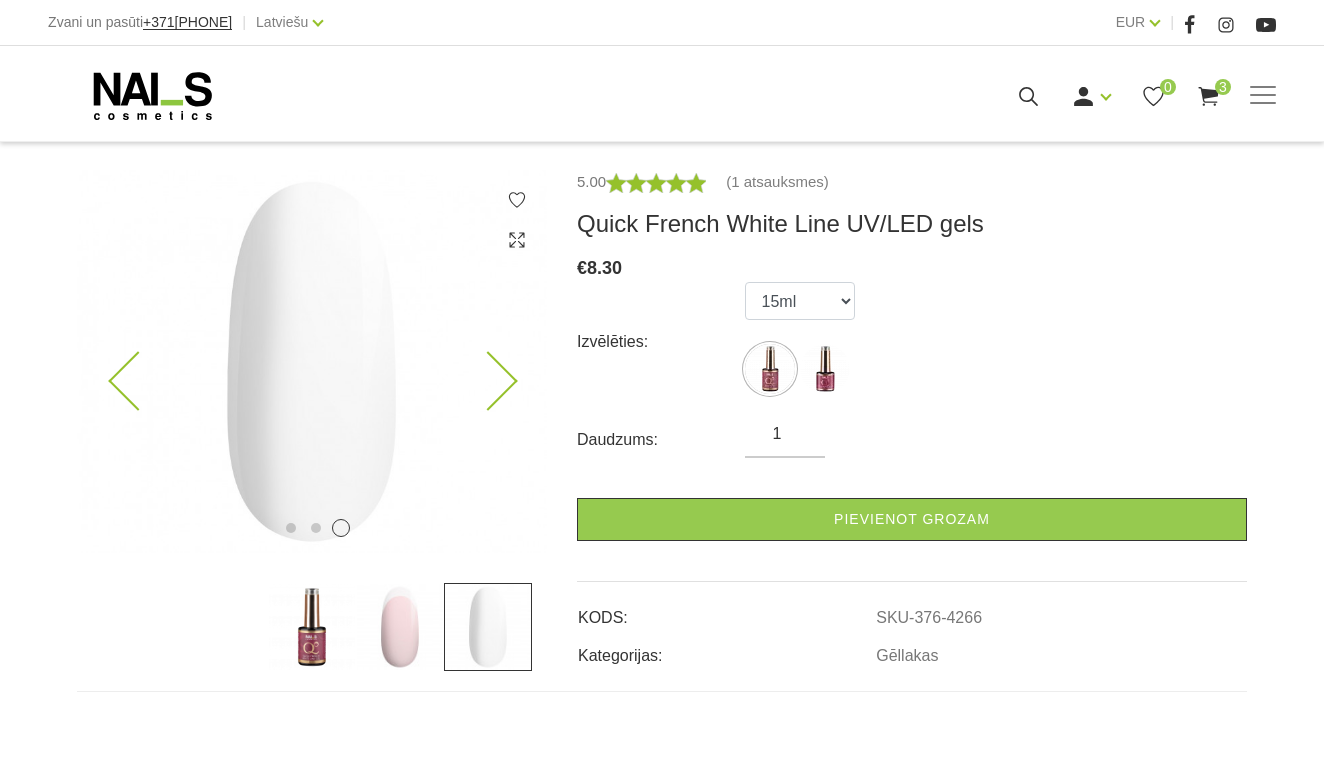 click at bounding box center [487, 381] 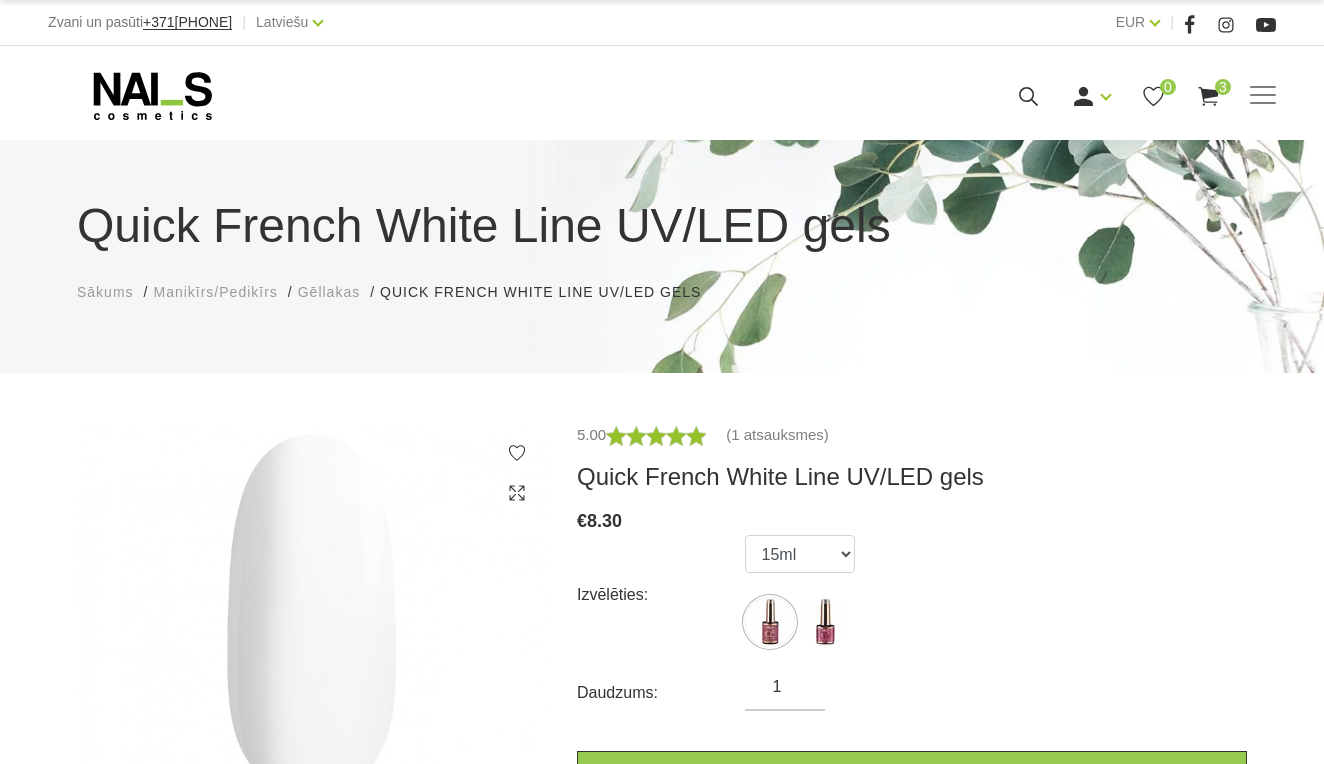 scroll, scrollTop: 0, scrollLeft: 0, axis: both 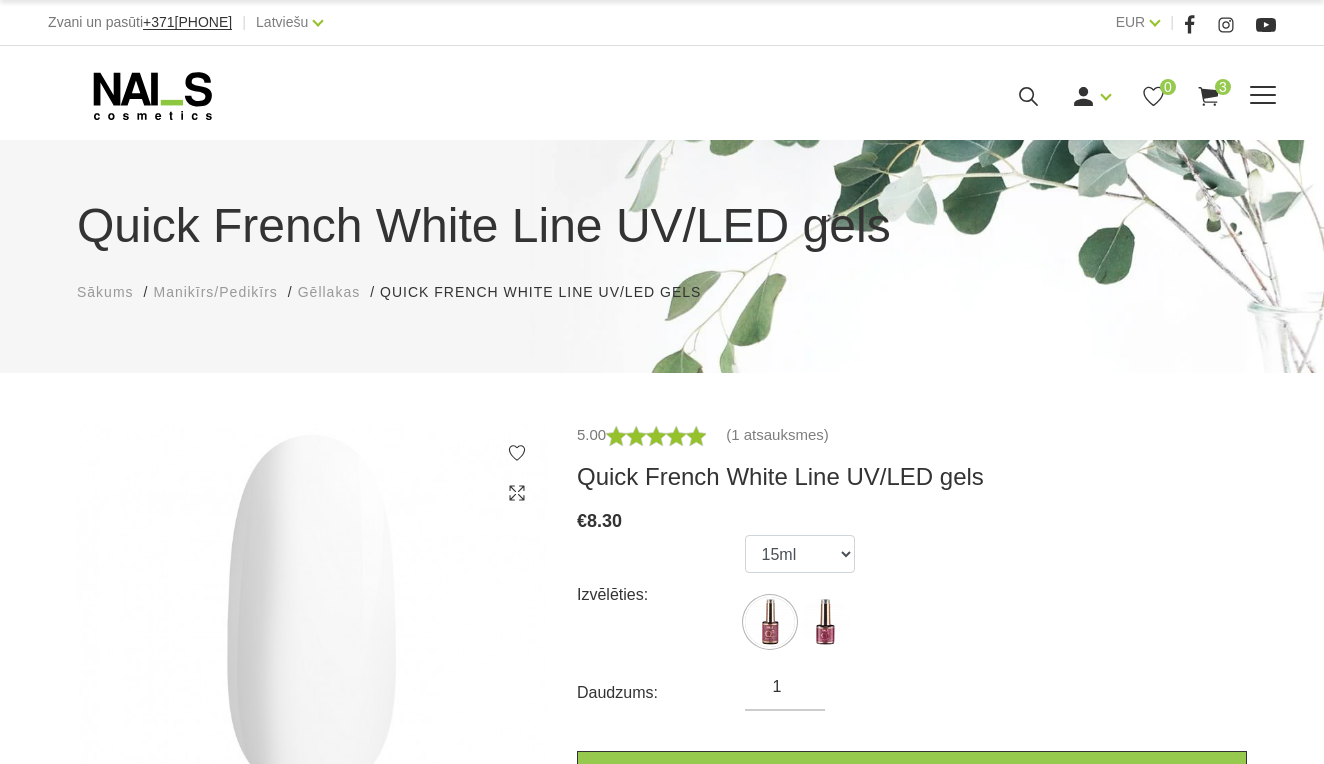 click 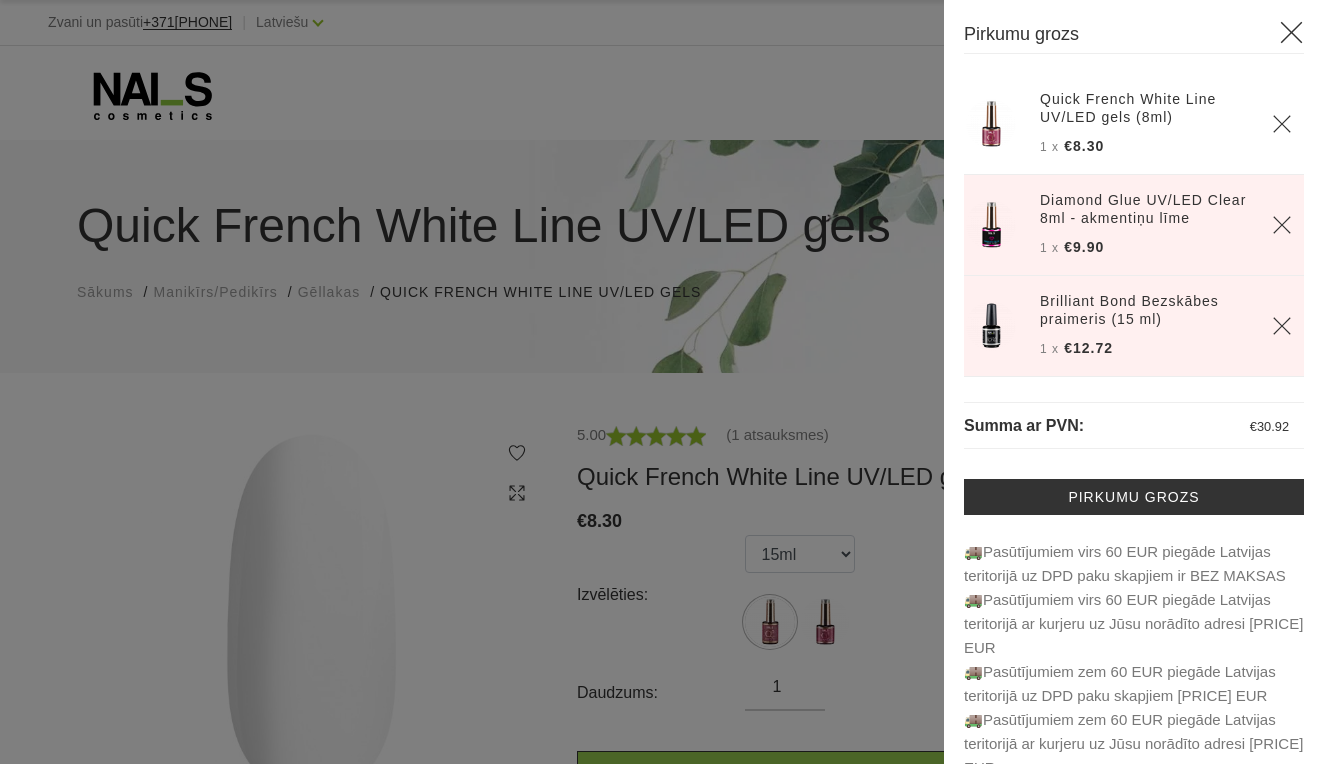 click 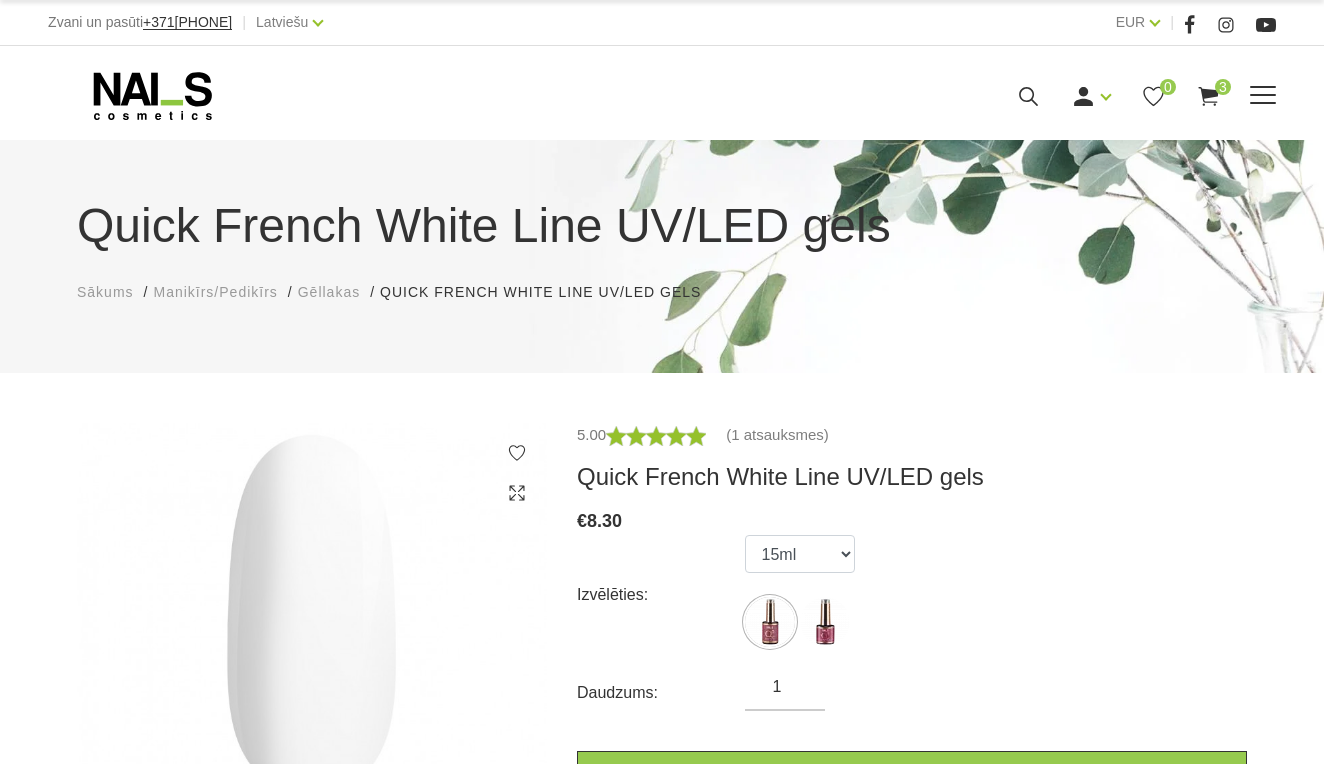 click 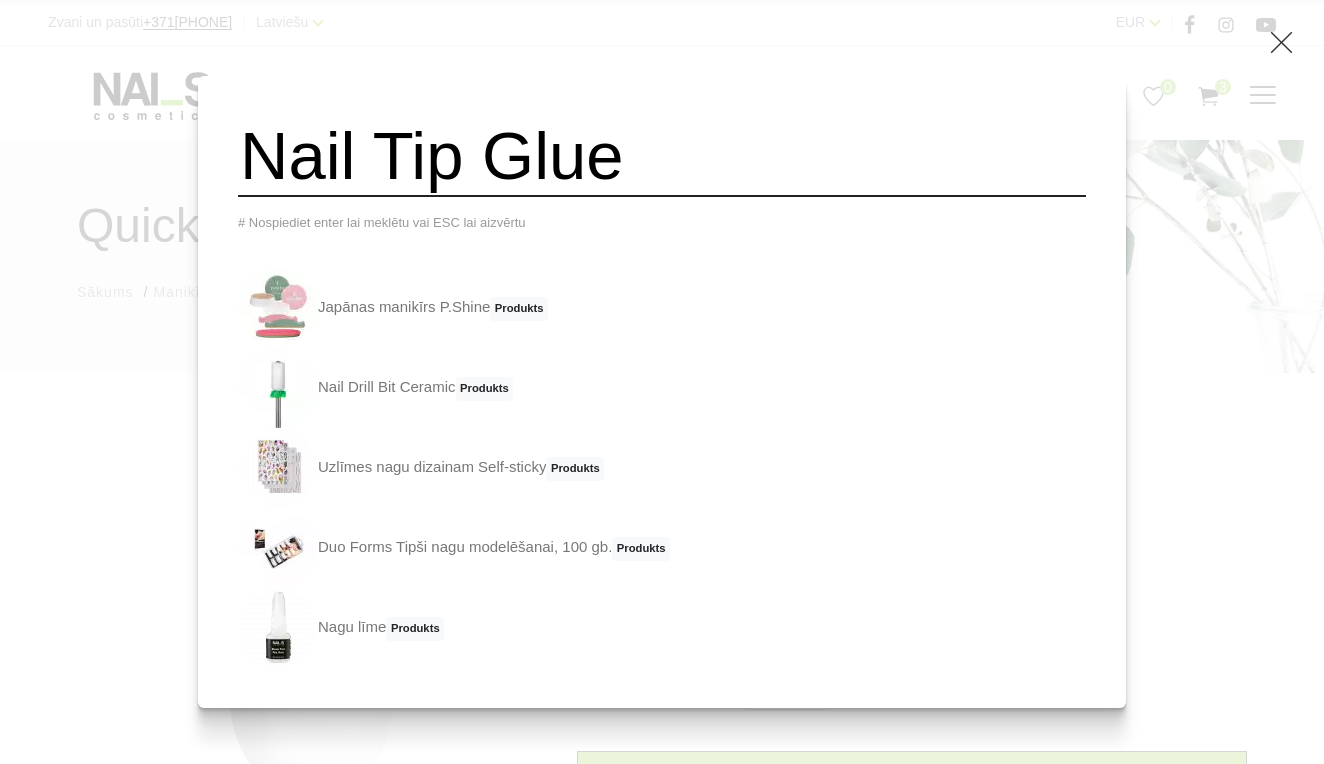 type on "Nail Tip Glue" 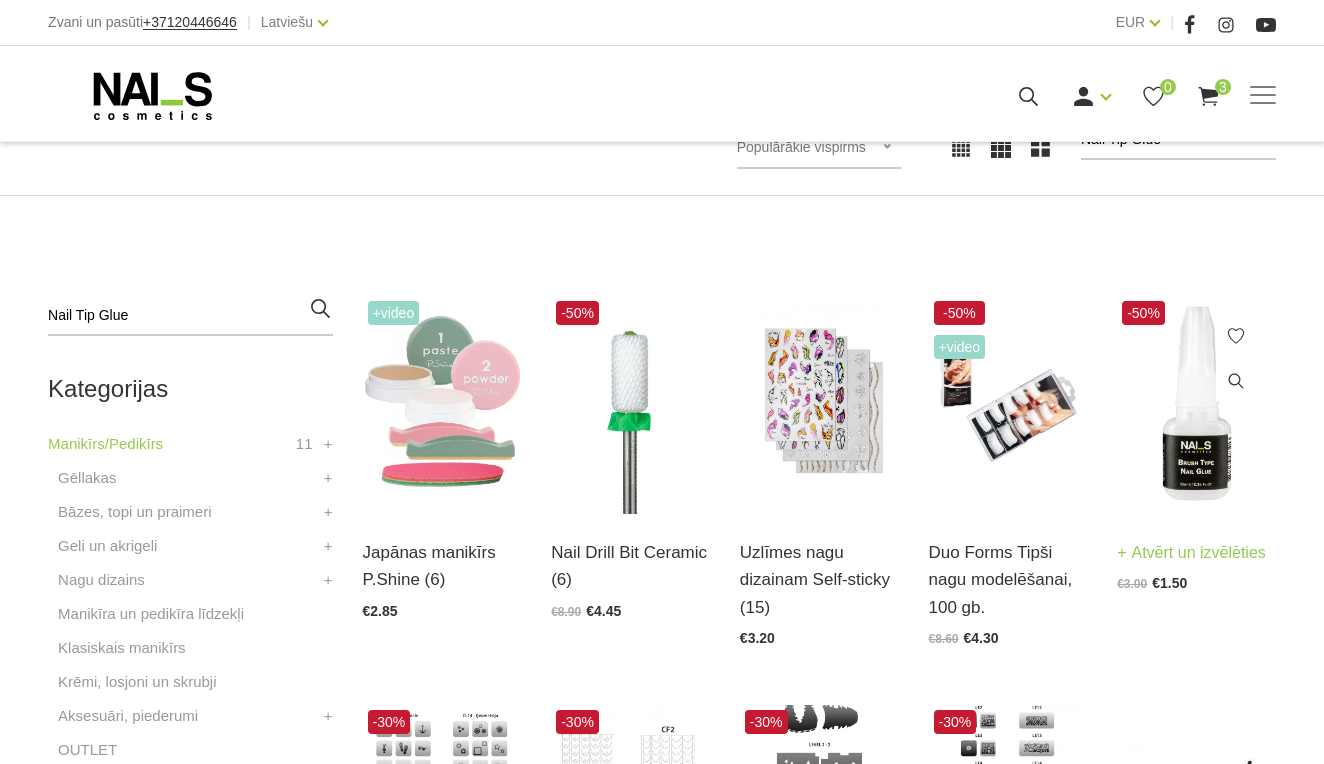 scroll, scrollTop: 355, scrollLeft: 0, axis: vertical 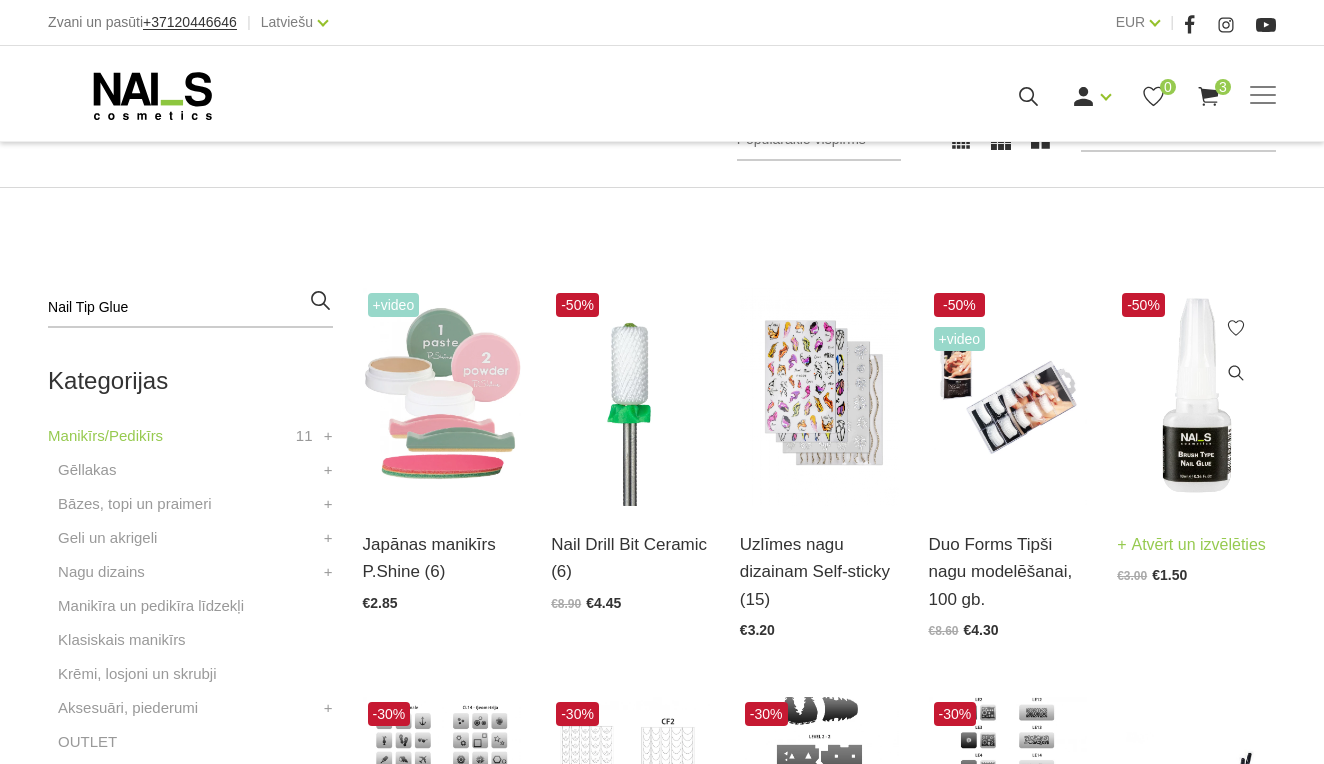 click at bounding box center [1196, 397] 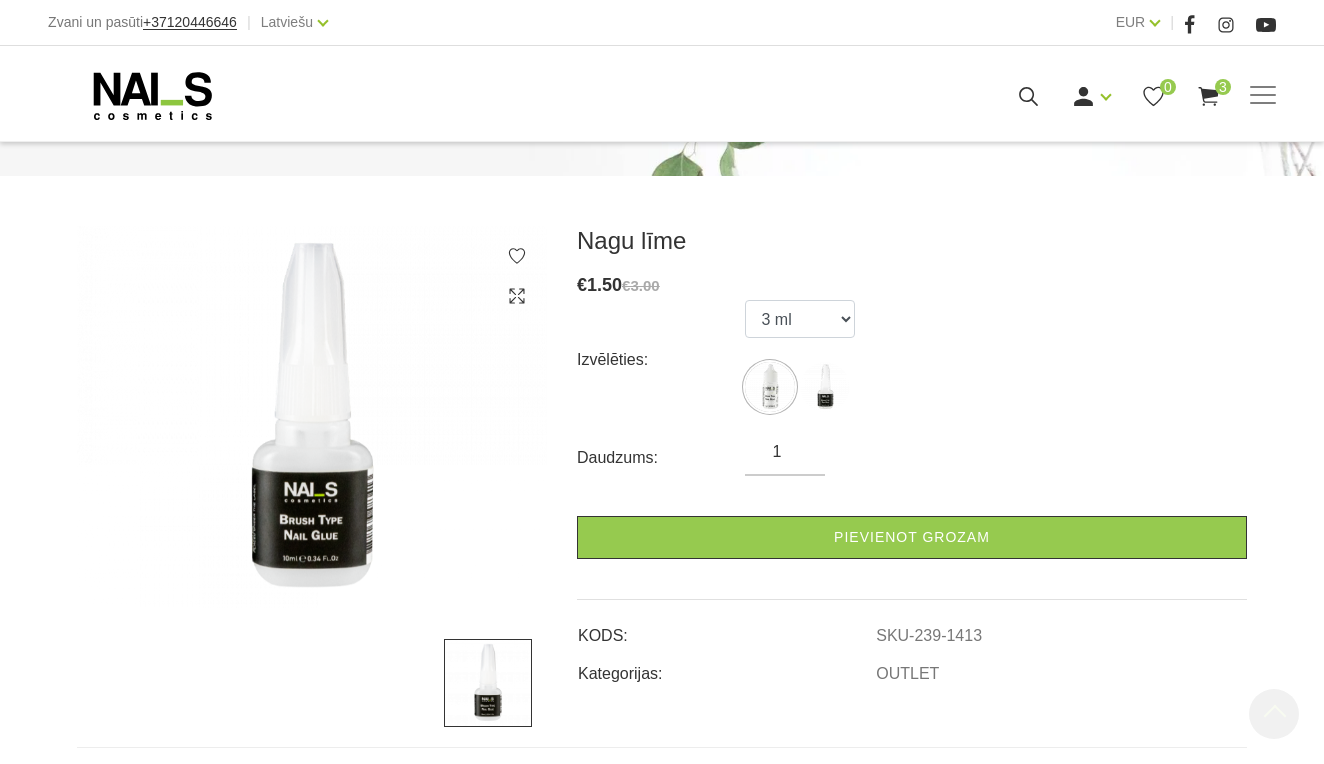 scroll, scrollTop: 184, scrollLeft: 0, axis: vertical 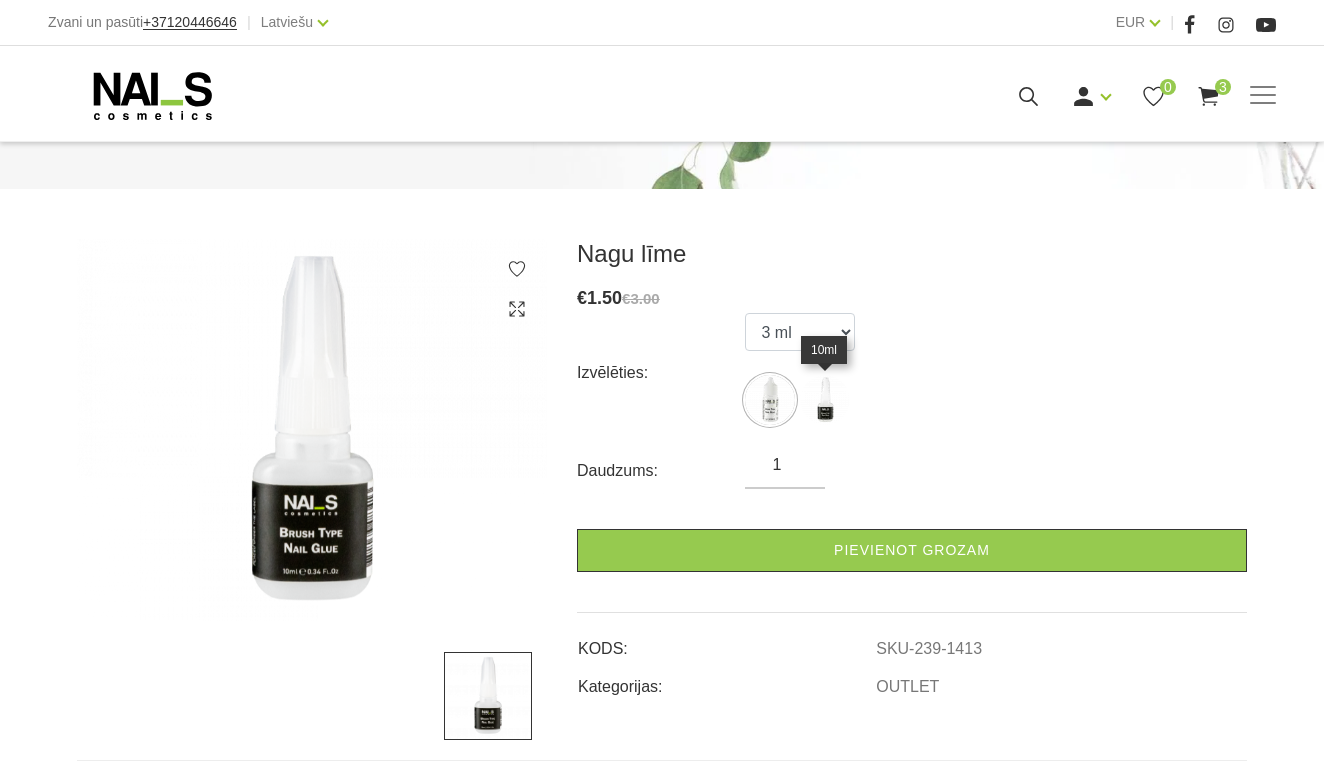click at bounding box center (825, 400) 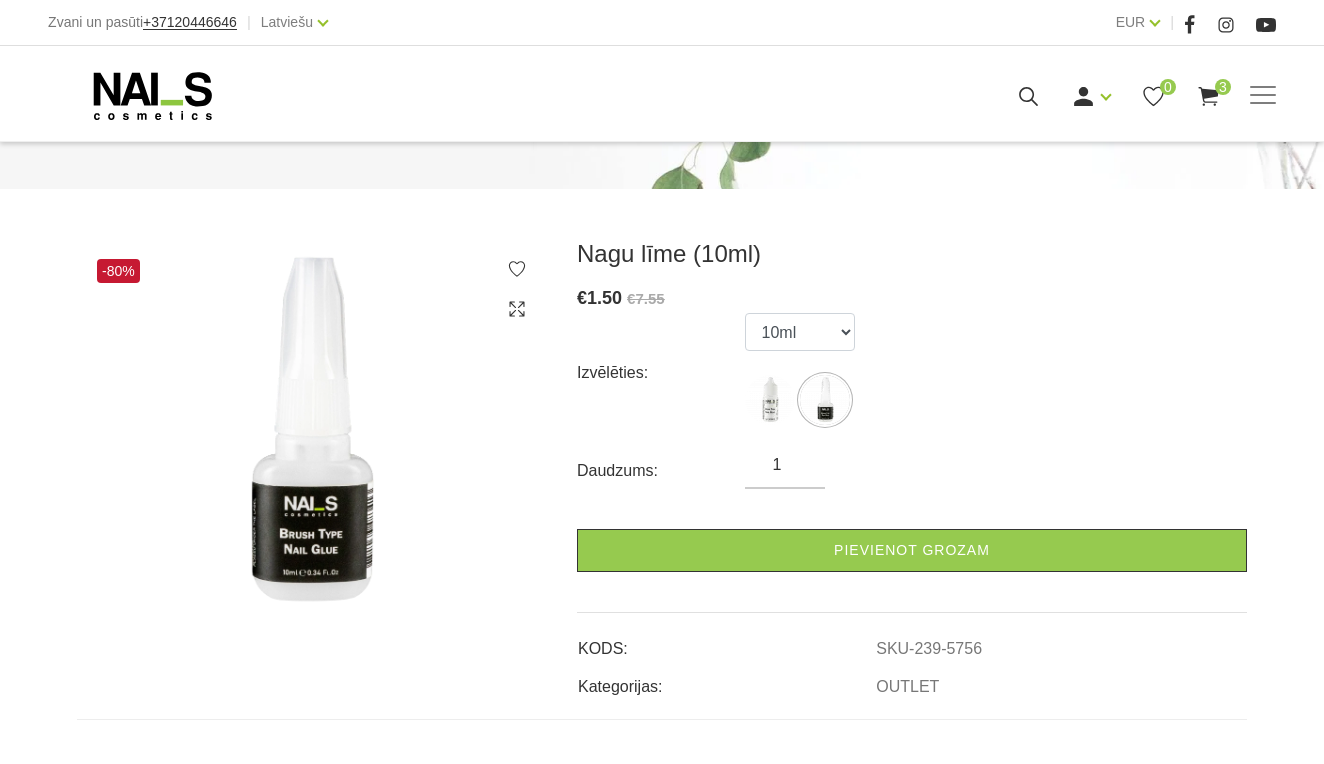 click at bounding box center [770, 400] 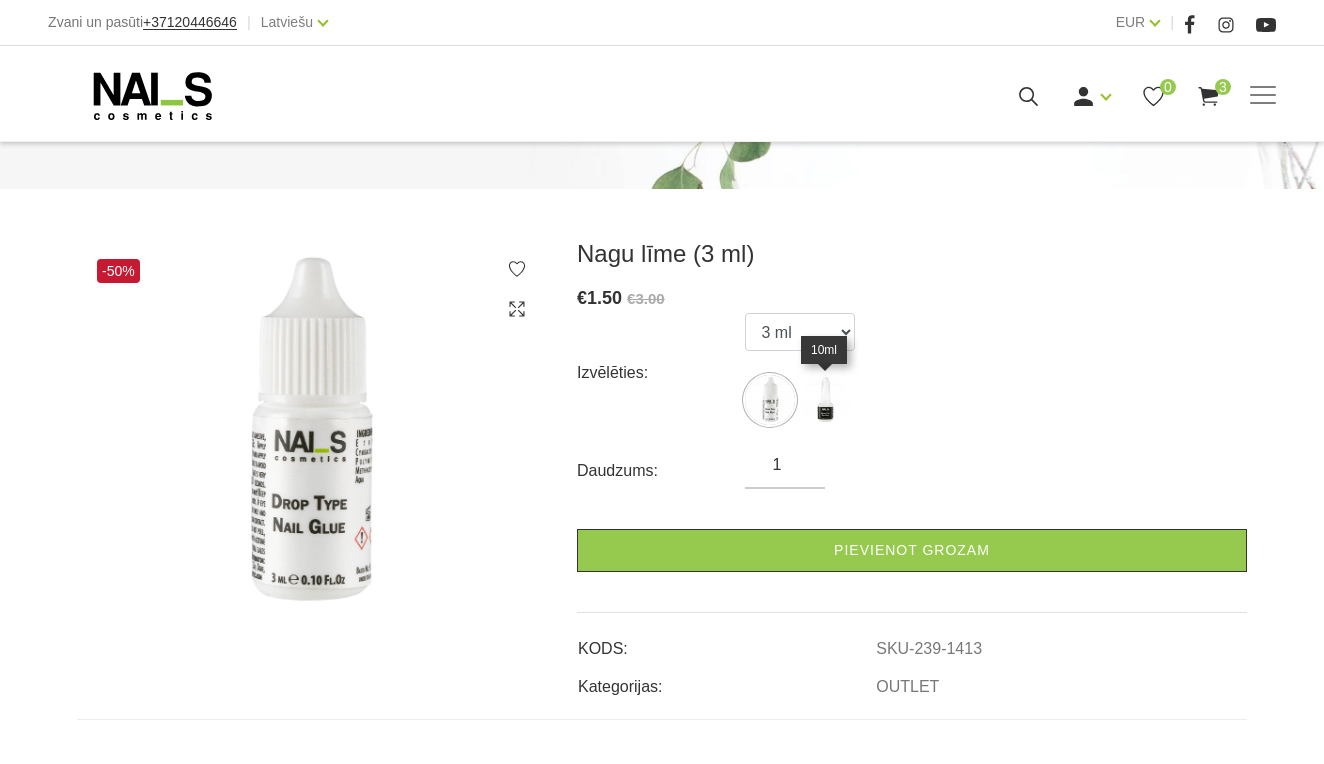 click at bounding box center (825, 400) 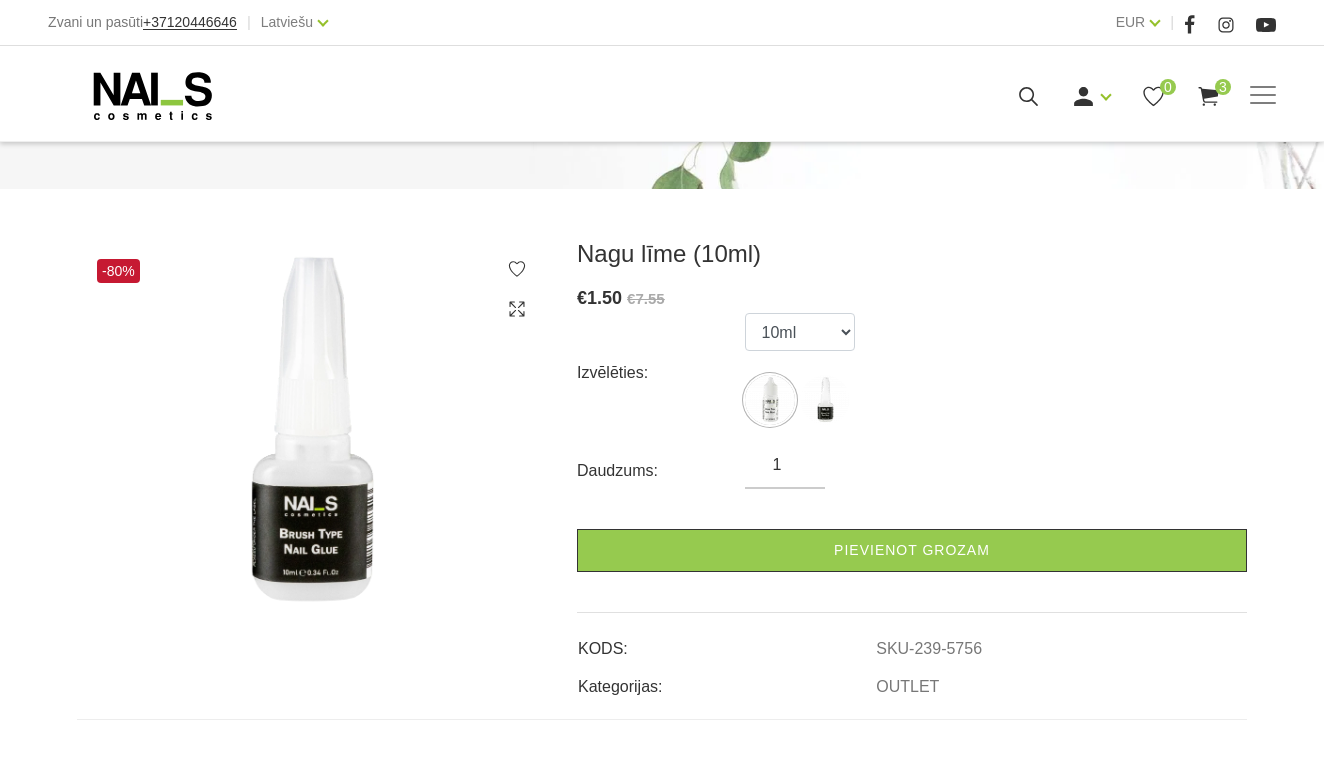 click at bounding box center (770, 400) 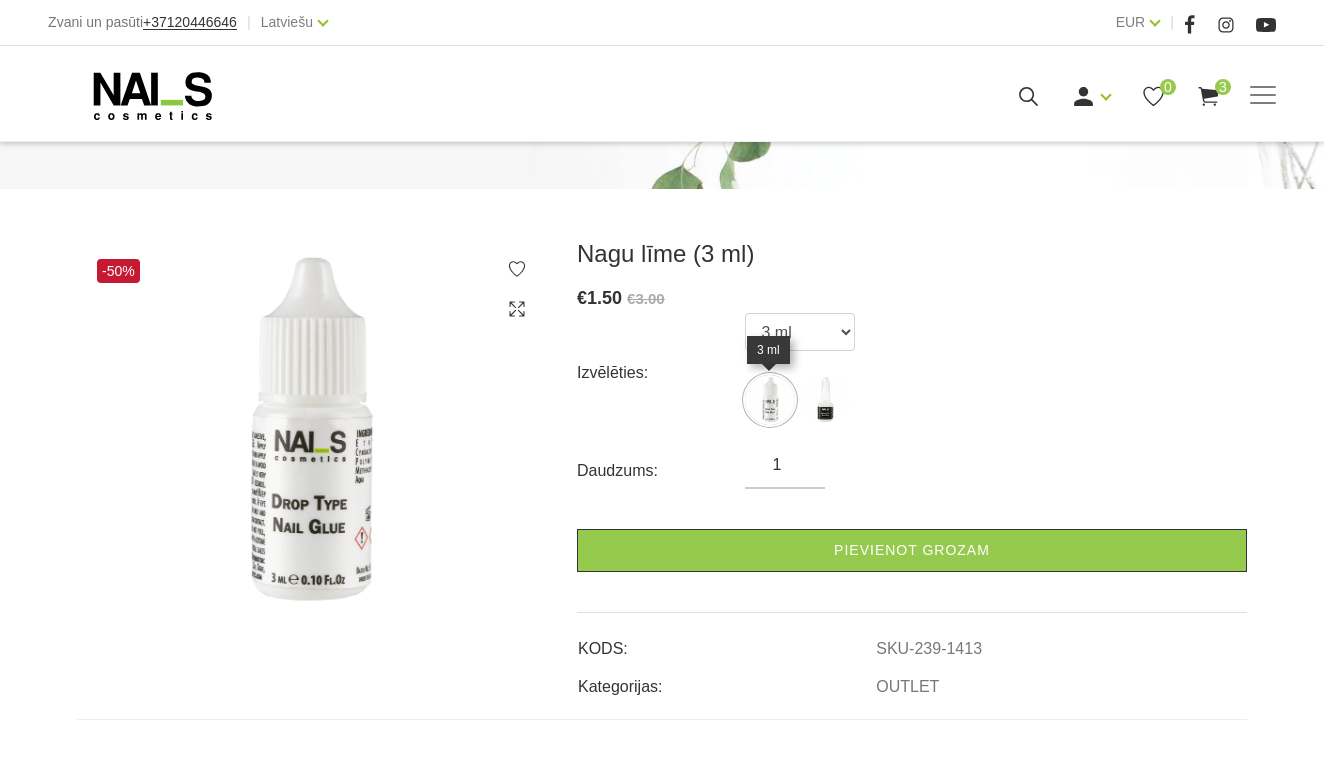 click at bounding box center (770, 400) 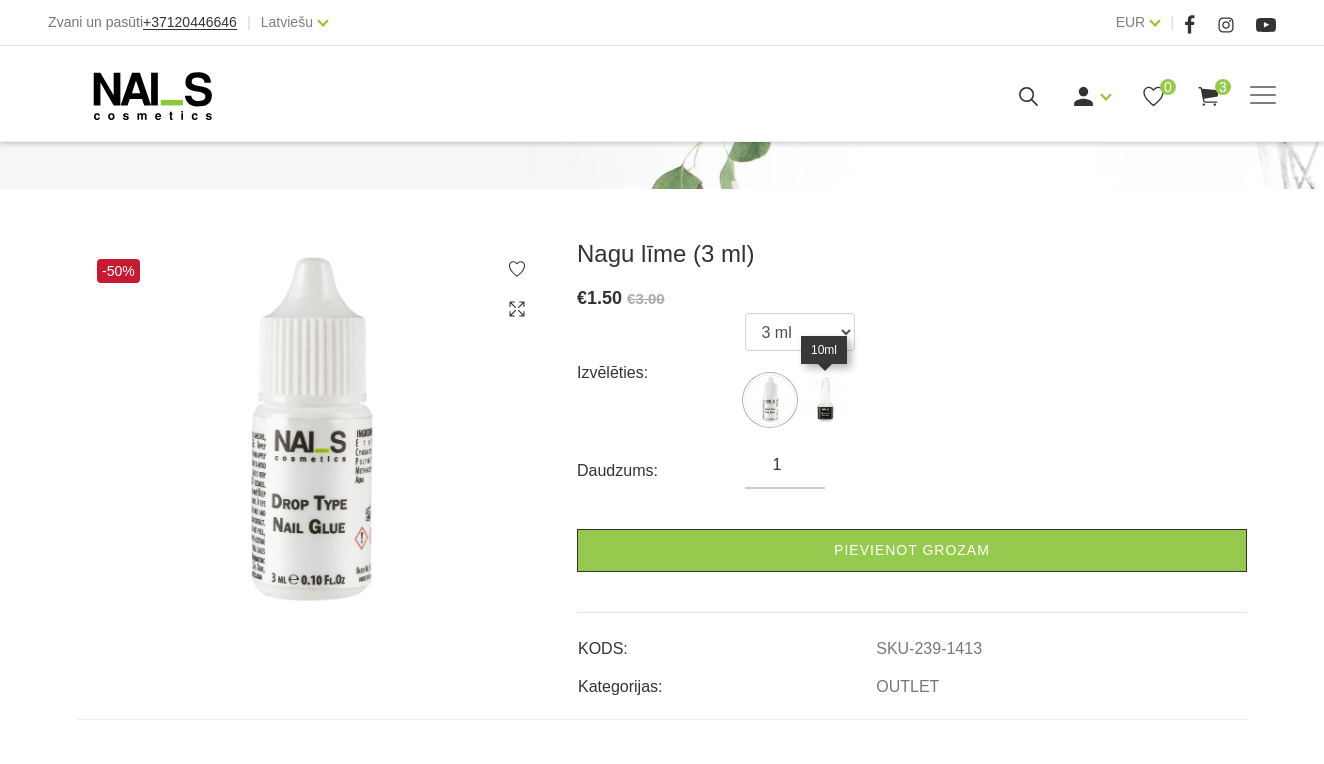 click at bounding box center [825, 400] 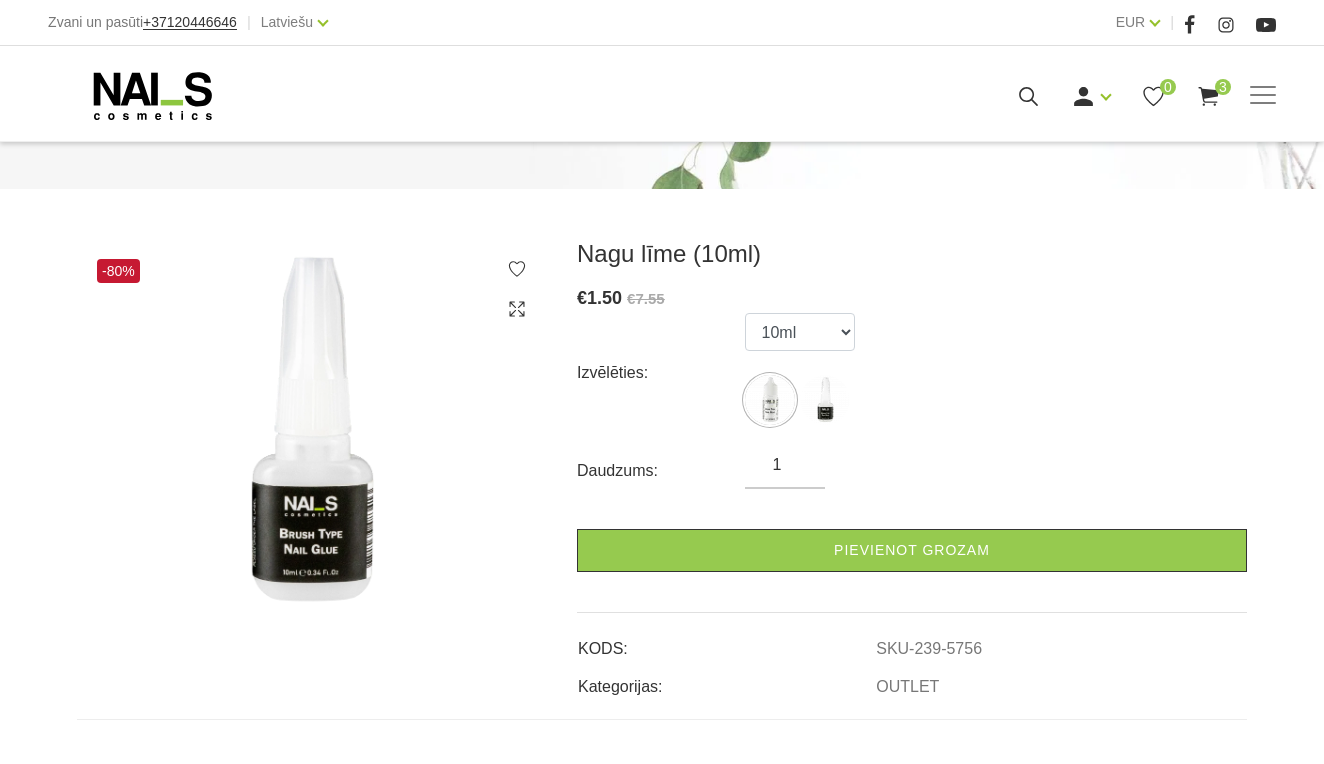 click on "Izvēlēties:  3 ml 10ml" at bounding box center (912, 373) 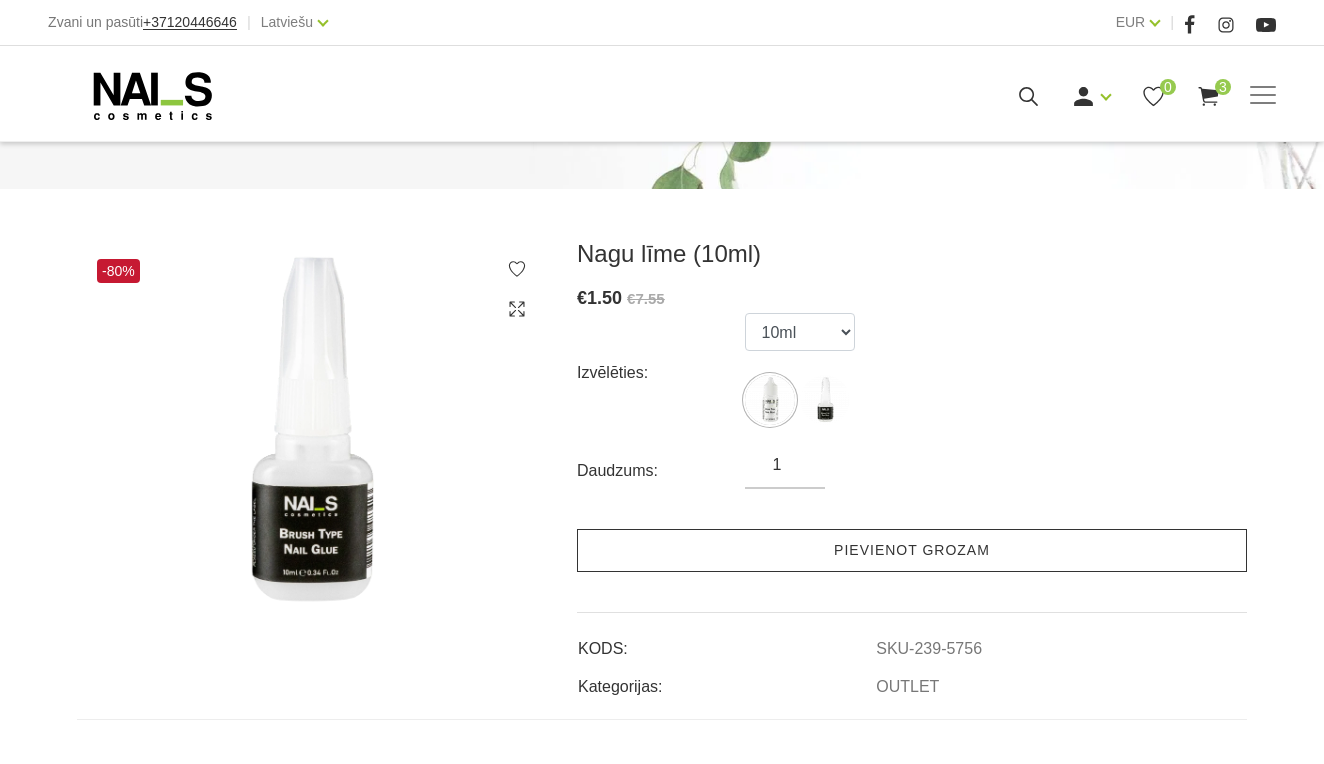 click on "Pievienot grozam" at bounding box center [912, 550] 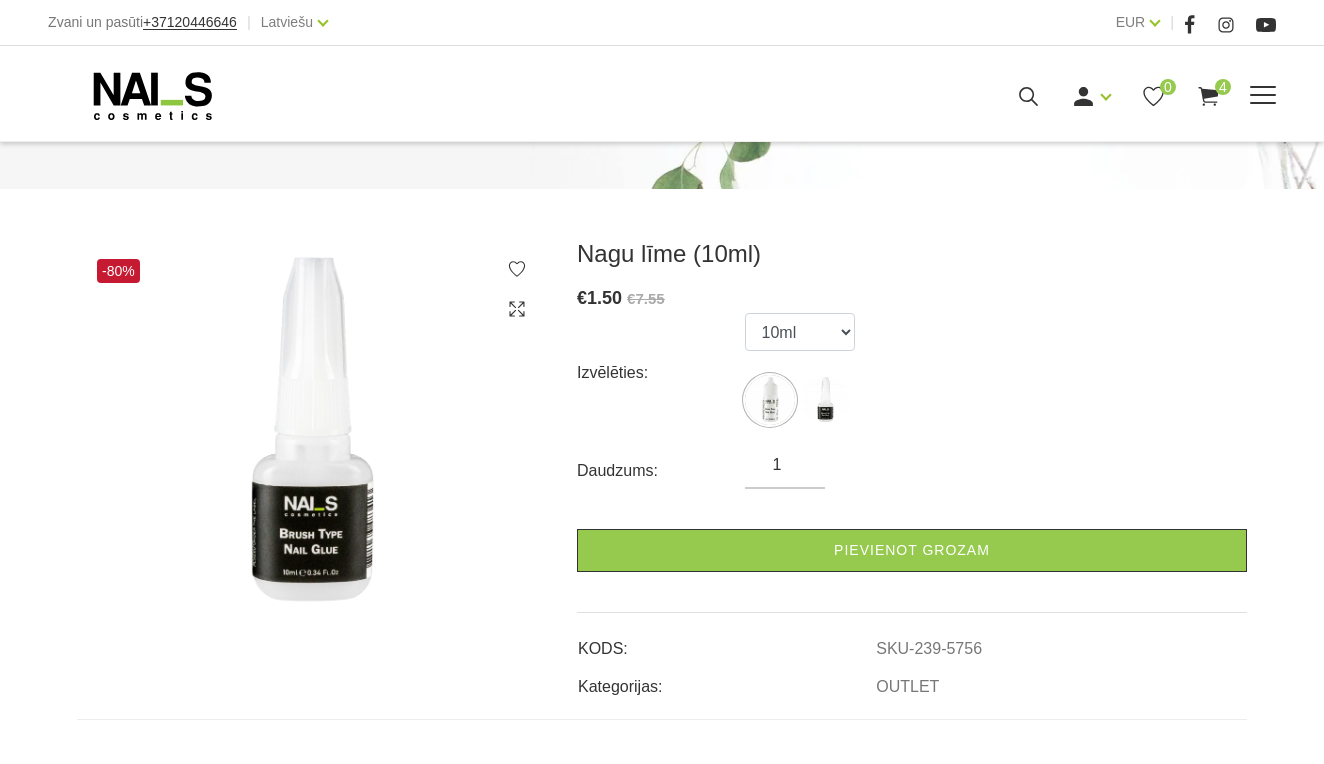 click 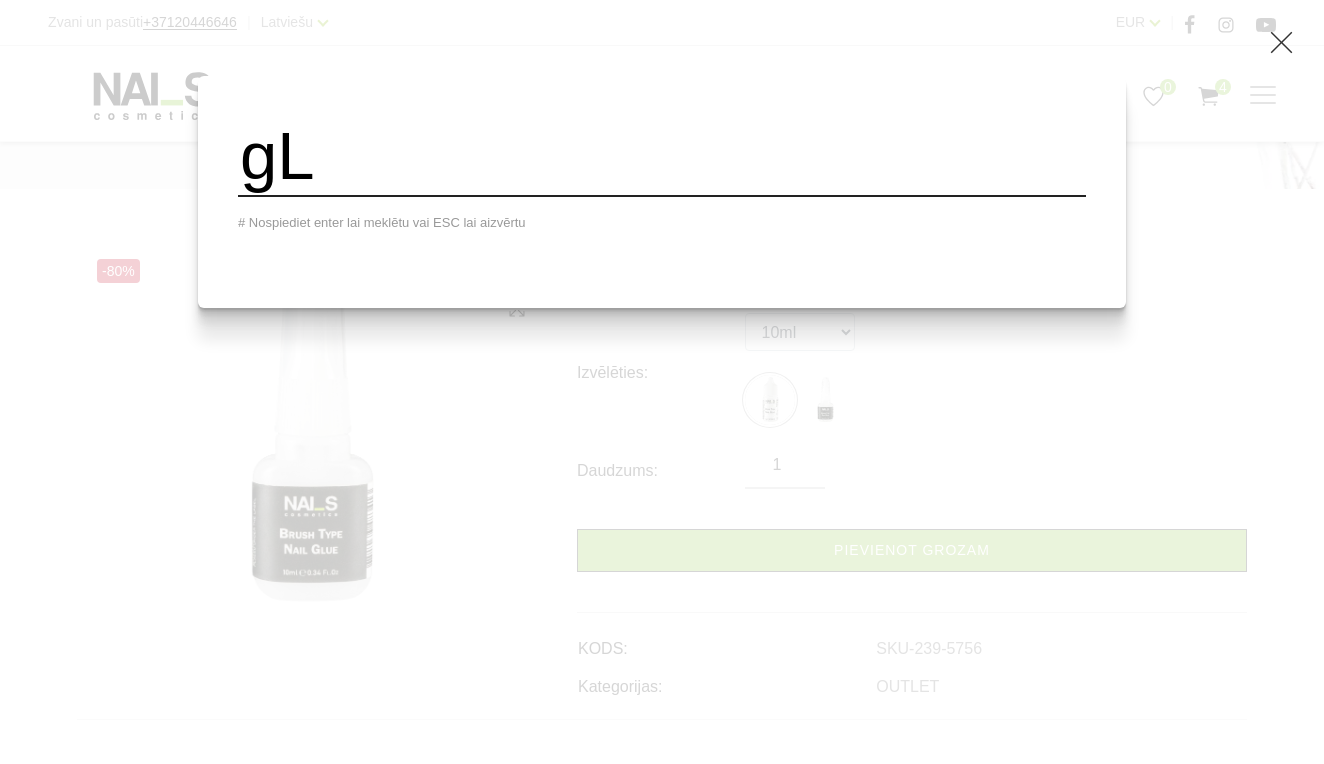 type on "g" 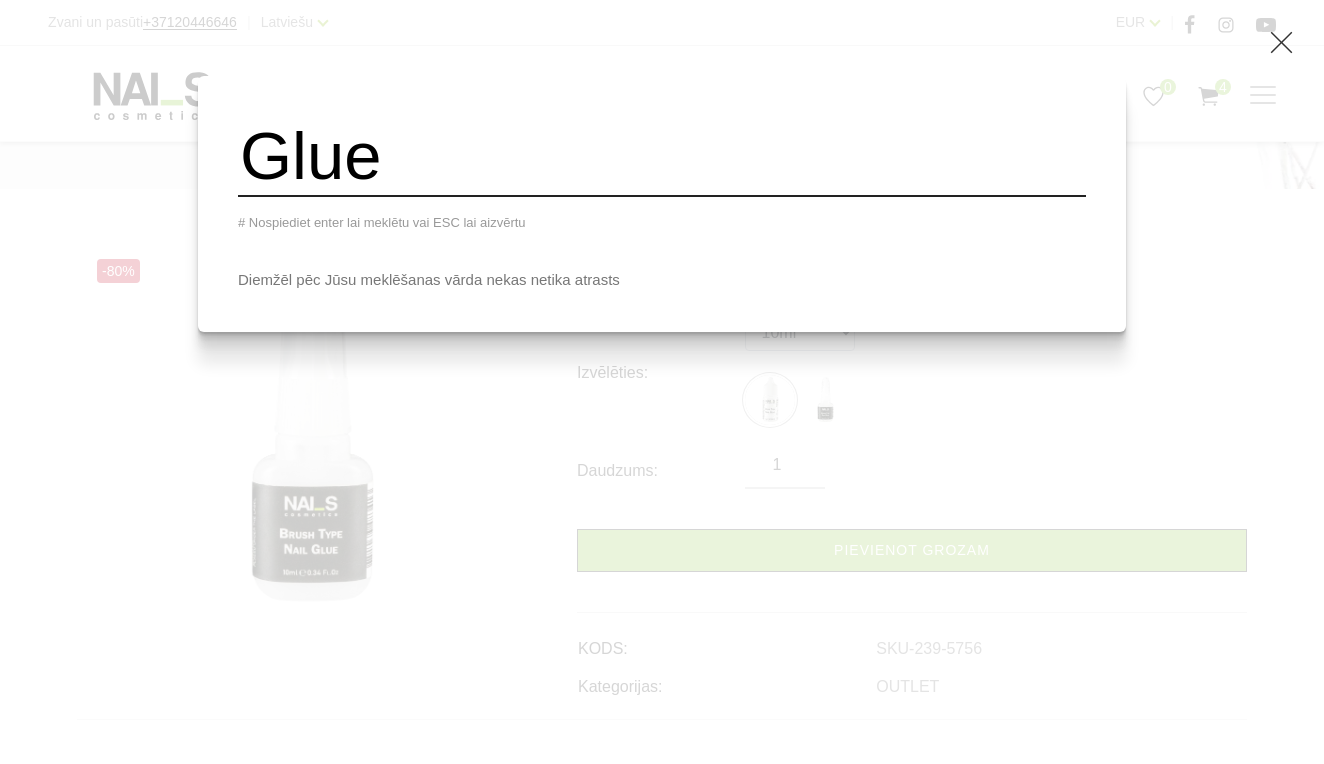 type on "Glue" 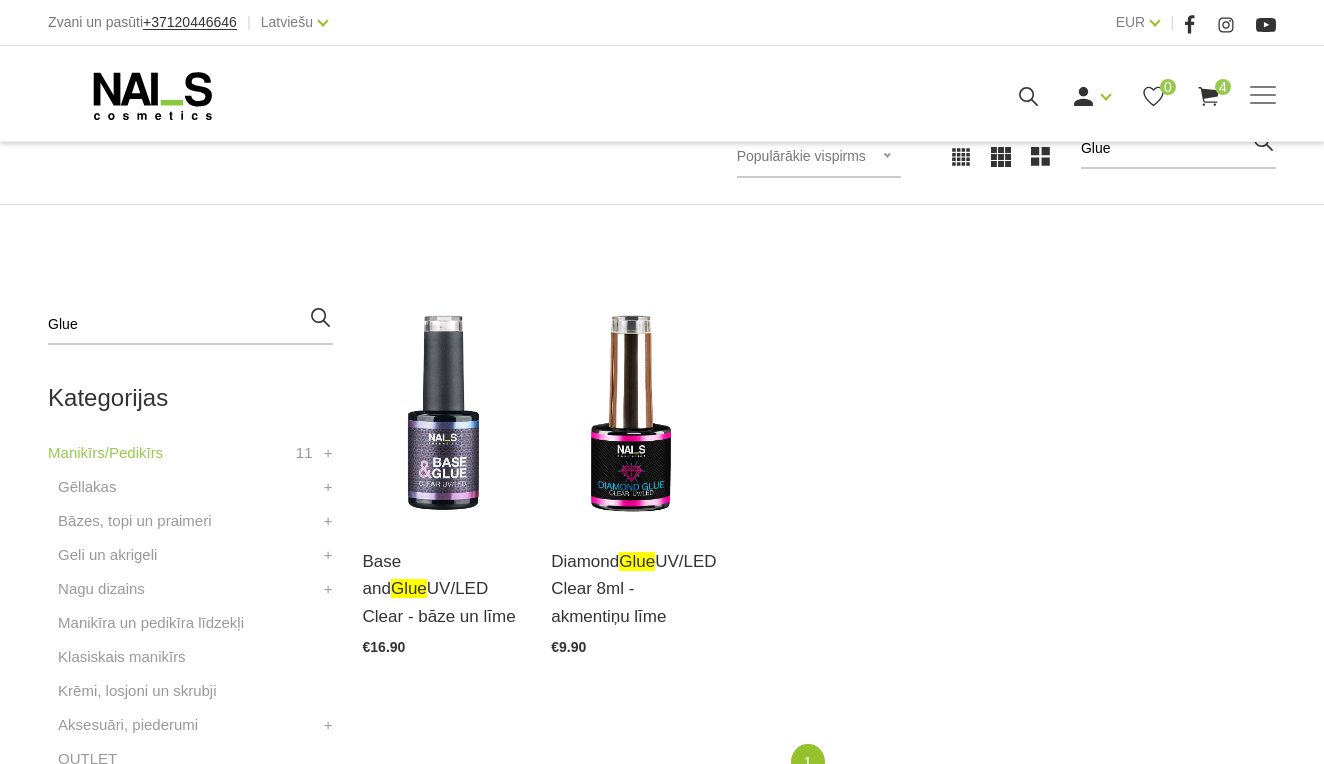 scroll, scrollTop: 332, scrollLeft: 0, axis: vertical 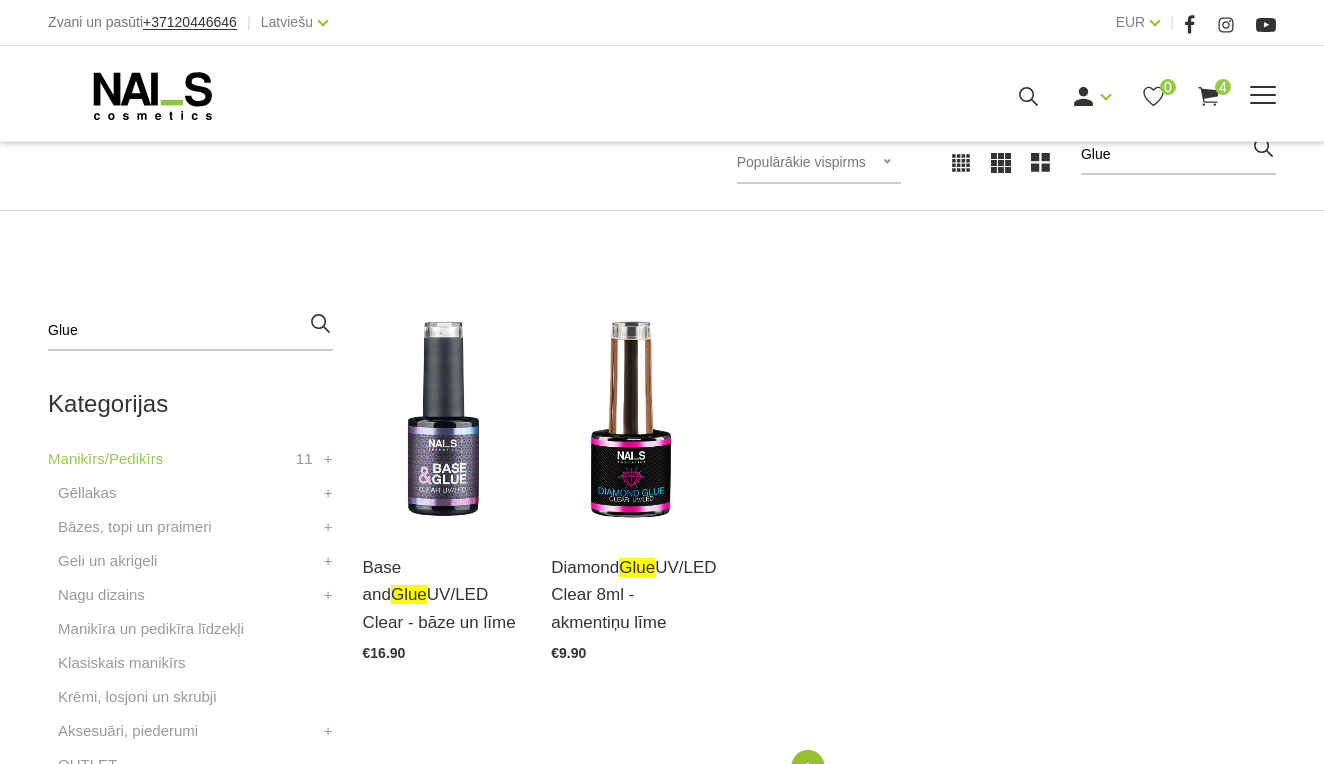 click 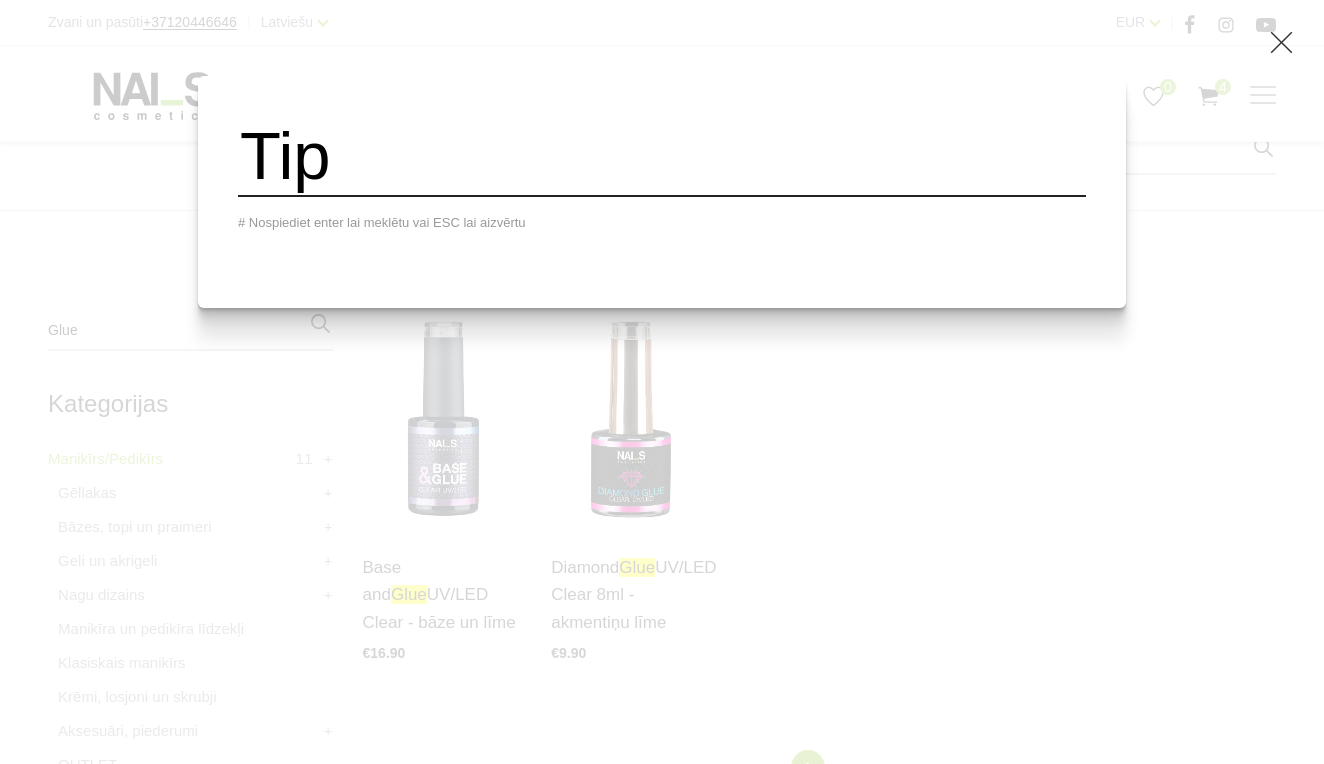 type on "Tip" 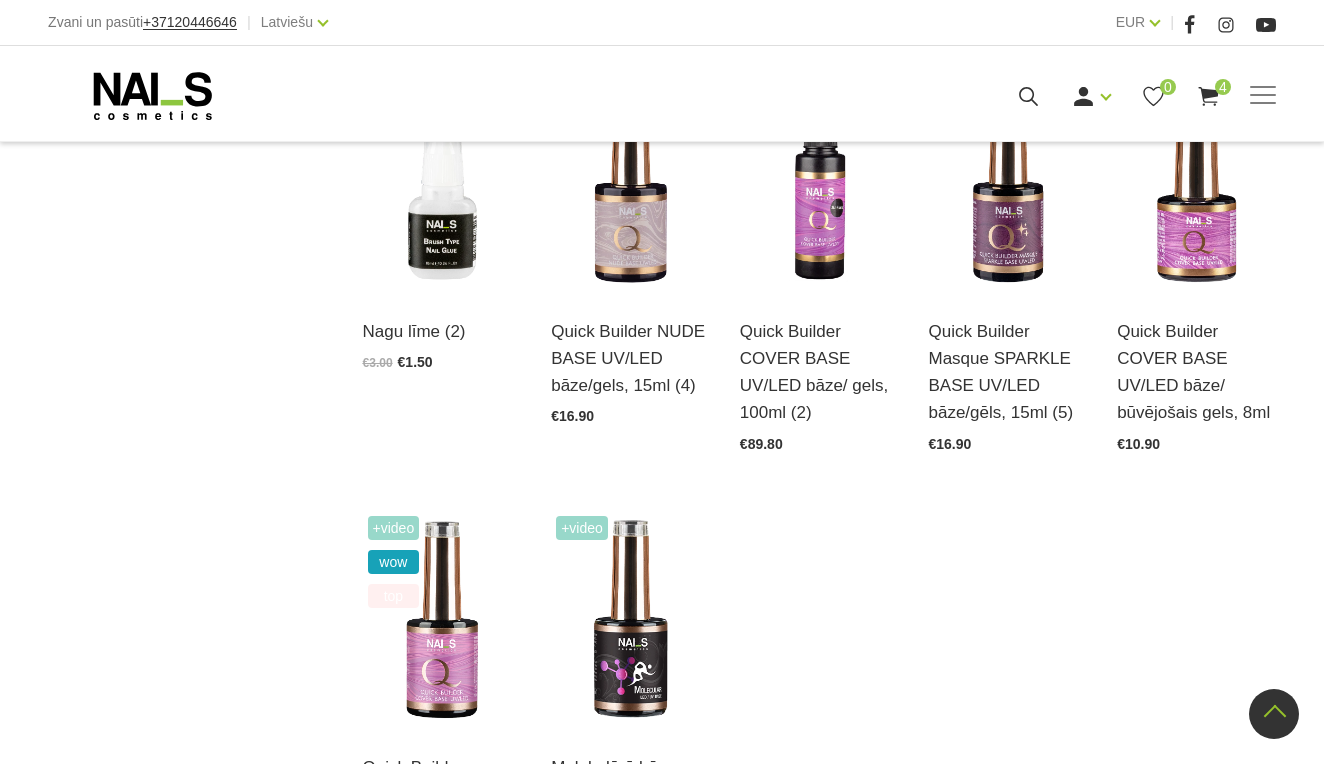 scroll, scrollTop: 1400, scrollLeft: 0, axis: vertical 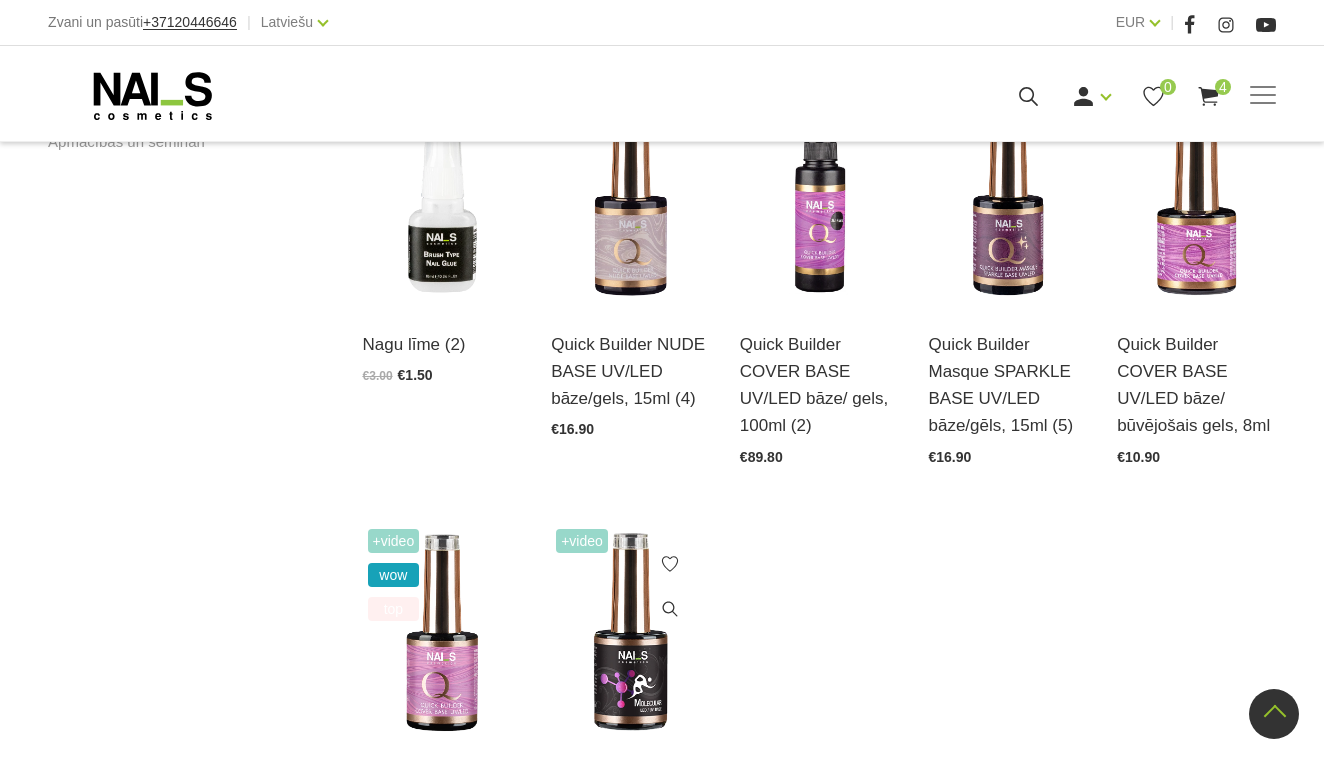 click at bounding box center [630, 633] 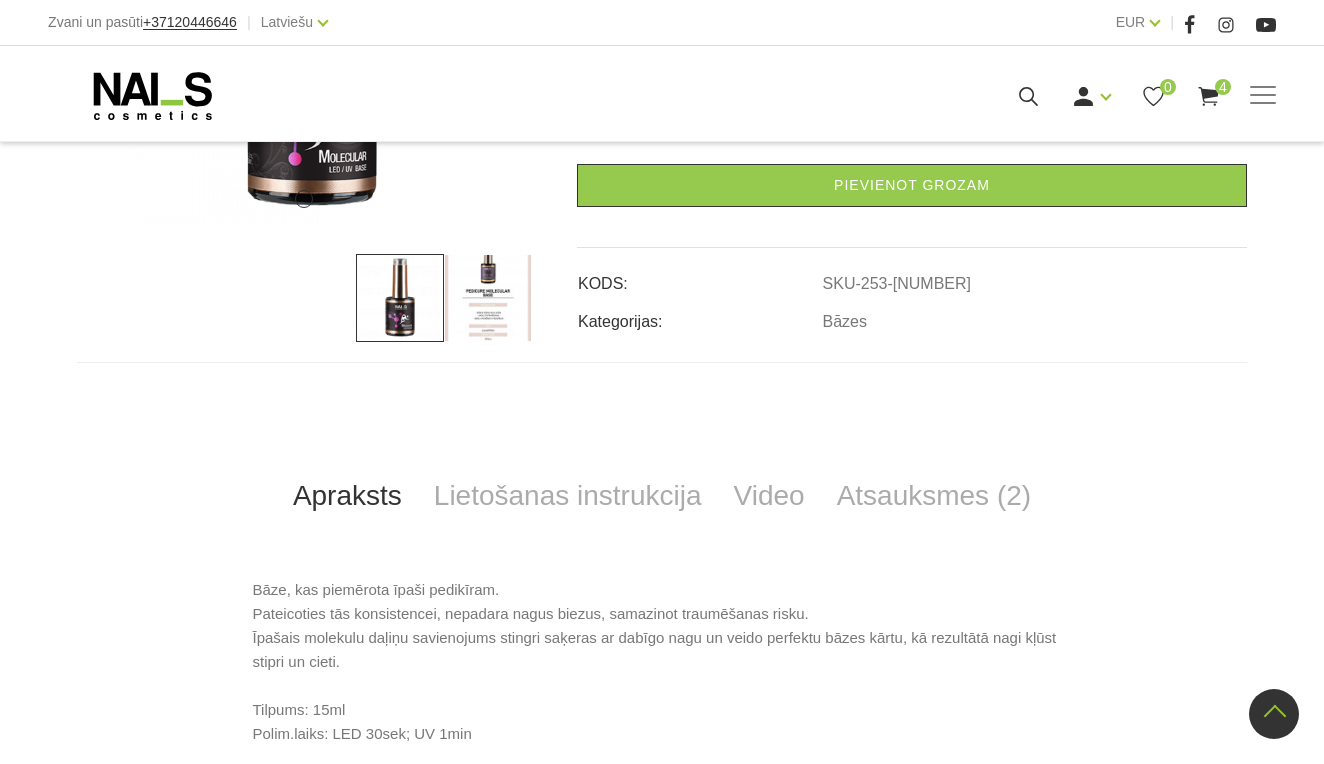 scroll, scrollTop: 577, scrollLeft: 0, axis: vertical 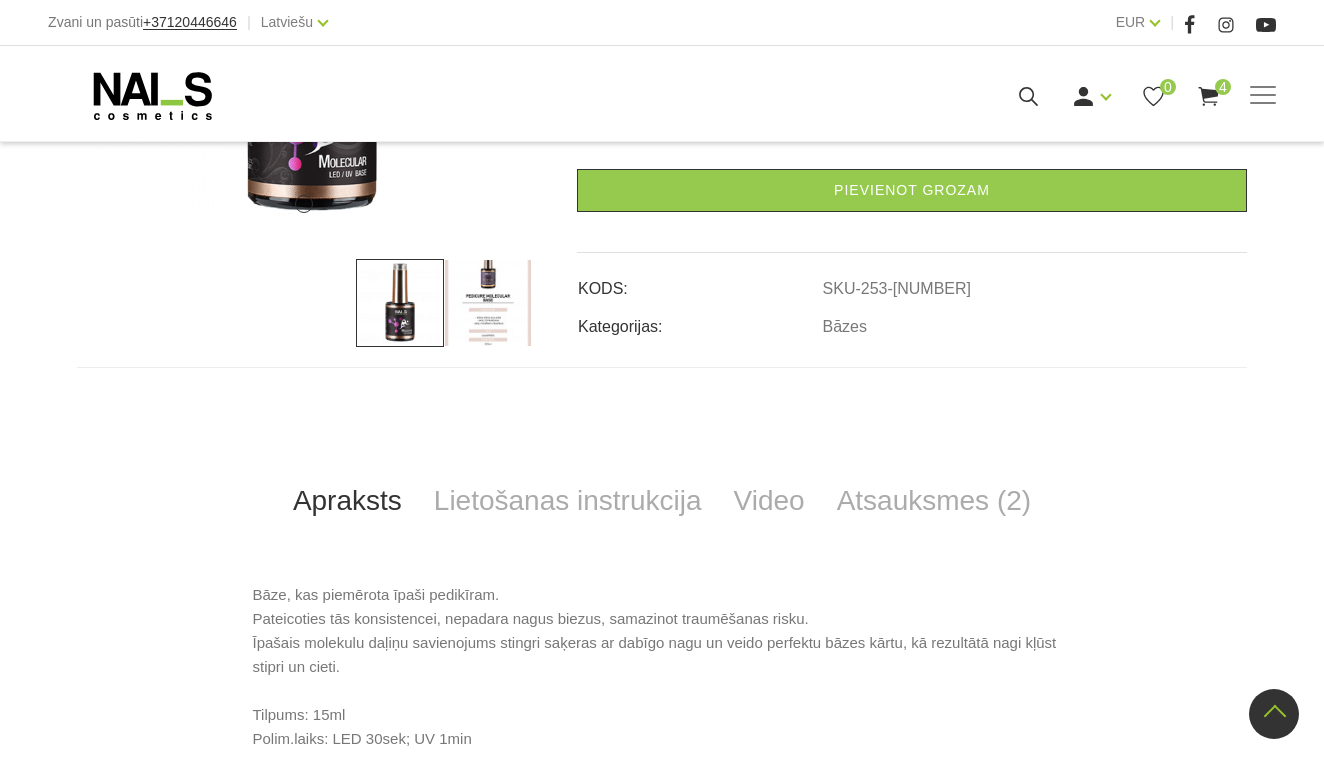 click at bounding box center (488, 303) 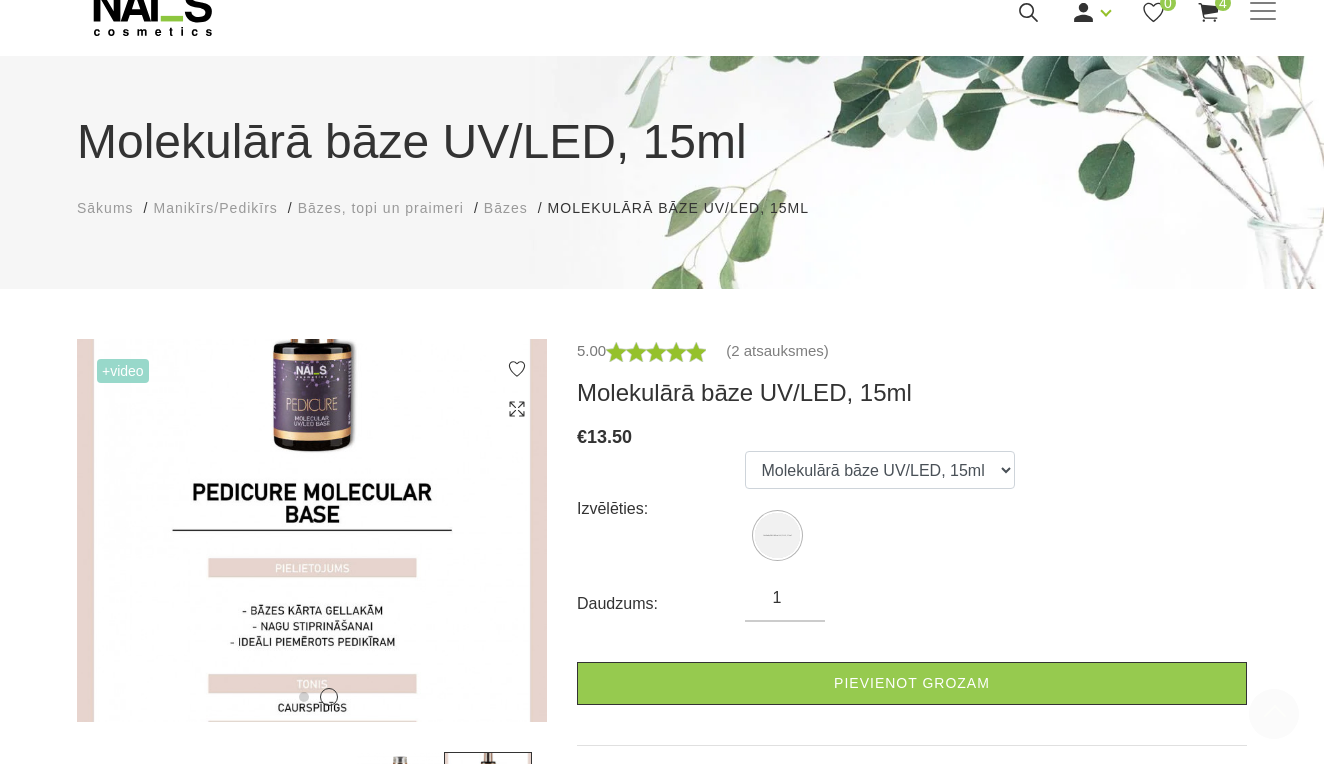scroll, scrollTop: 83, scrollLeft: 0, axis: vertical 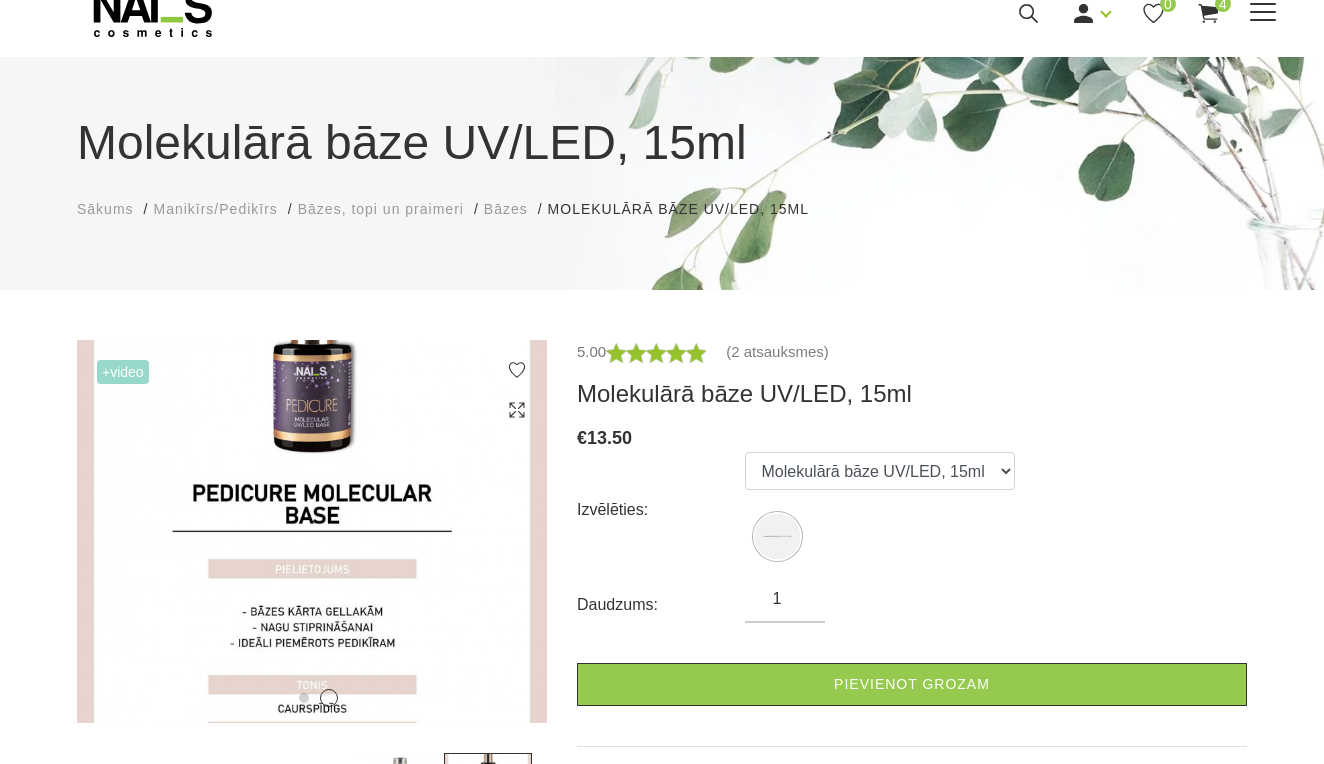 click 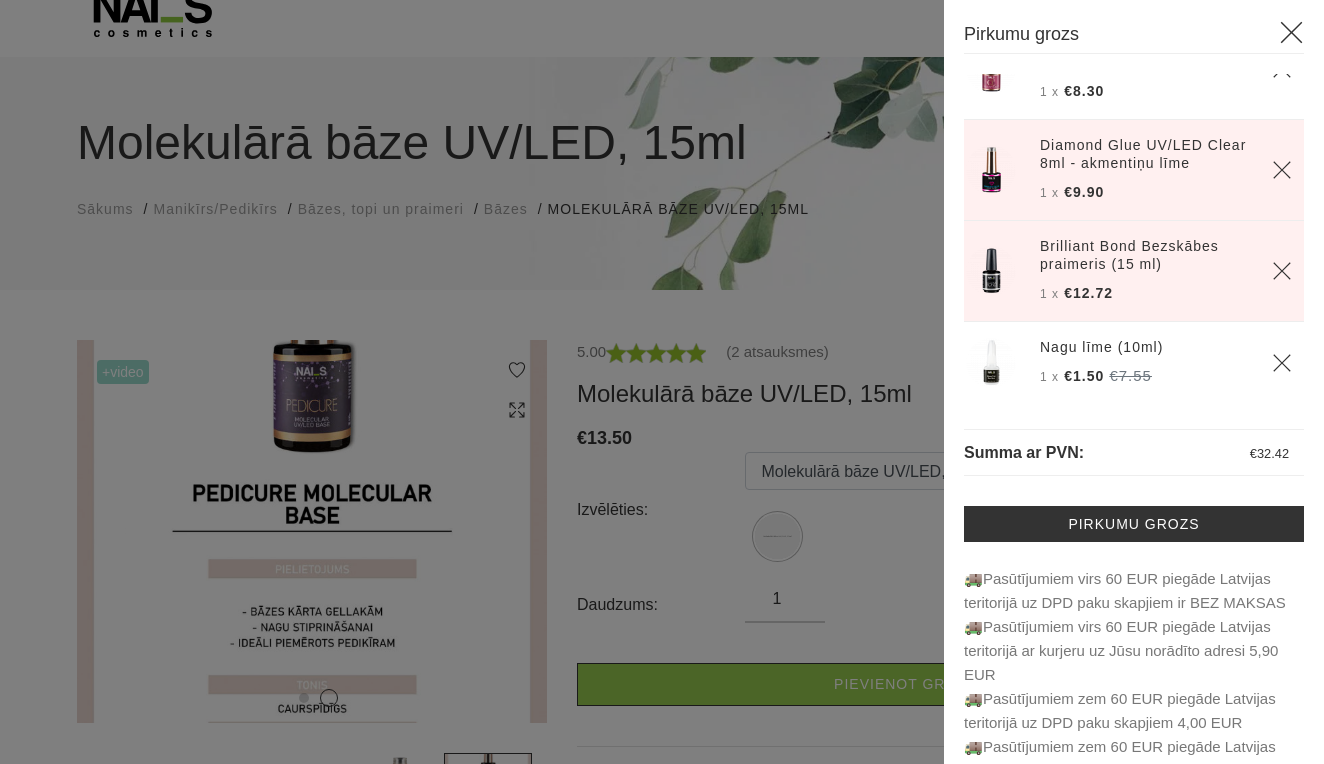 scroll, scrollTop: 54, scrollLeft: 0, axis: vertical 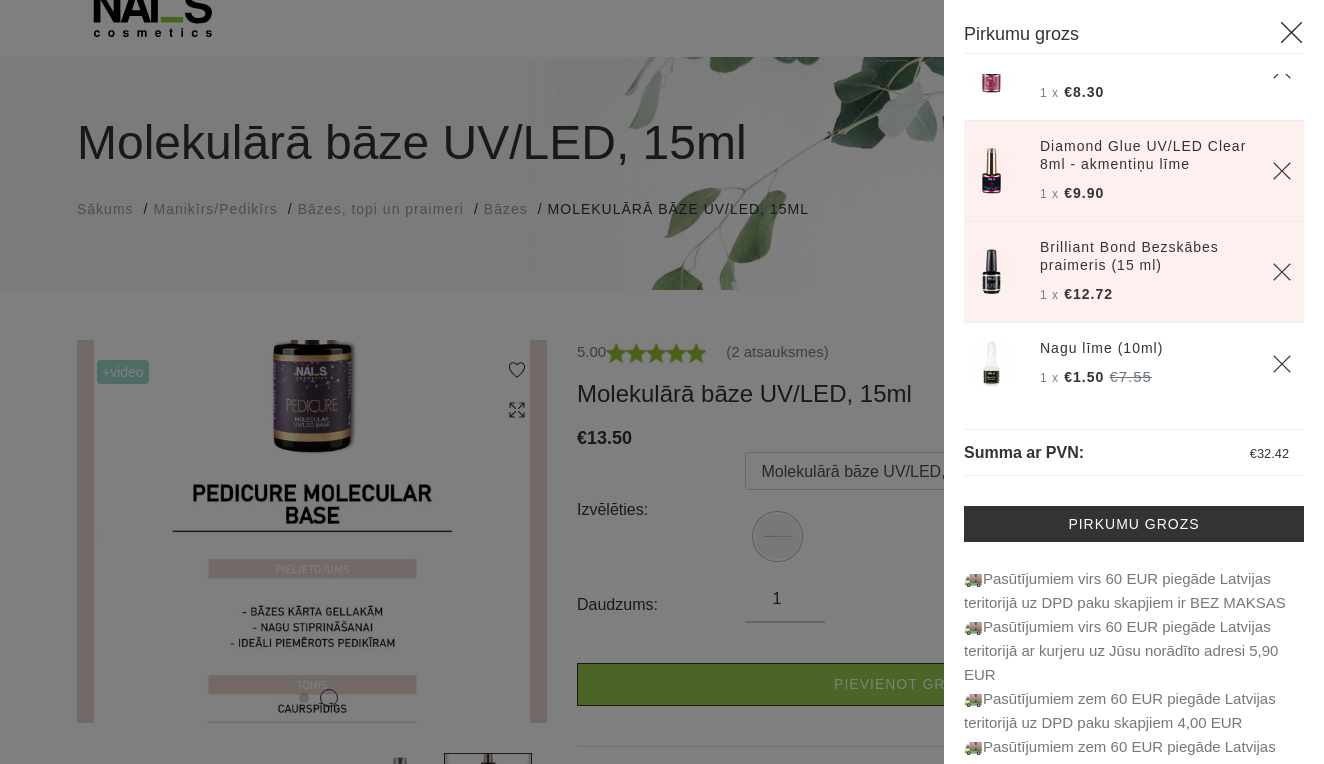 click 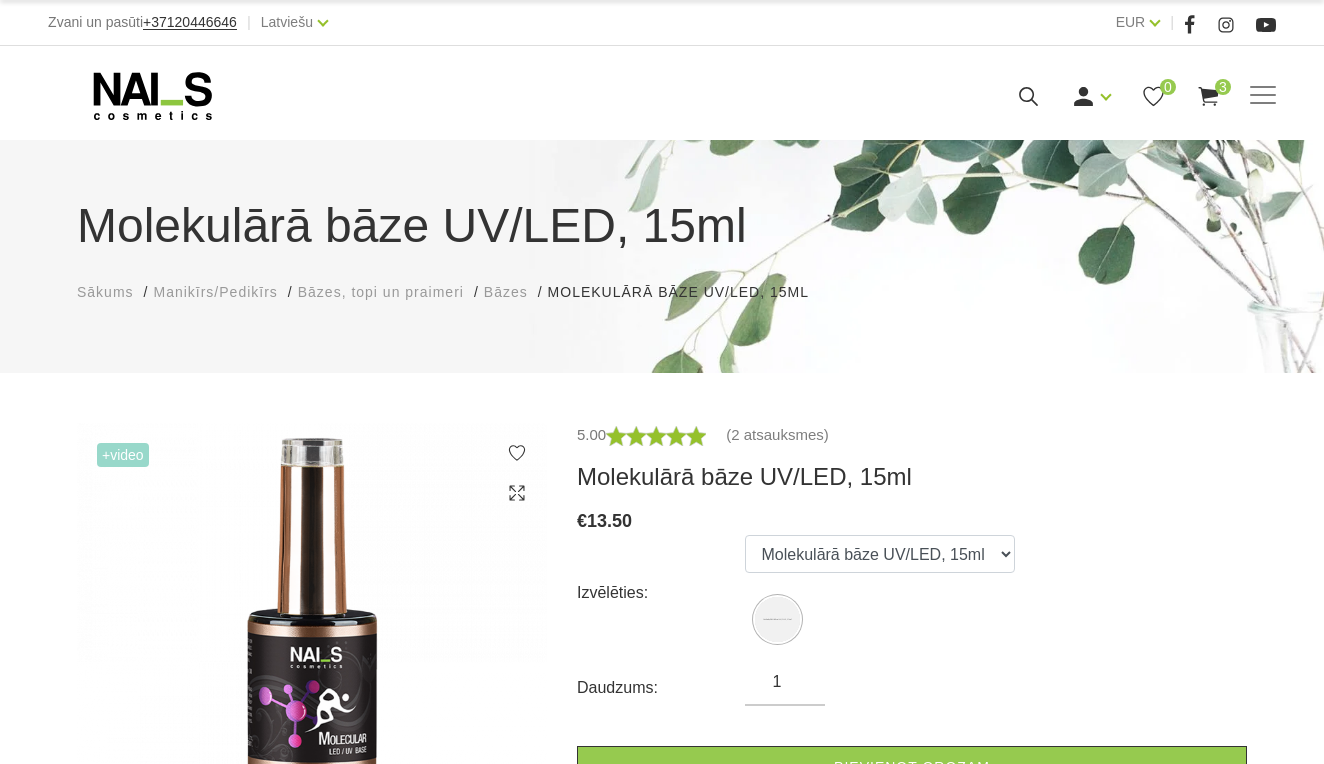 scroll, scrollTop: 0, scrollLeft: 0, axis: both 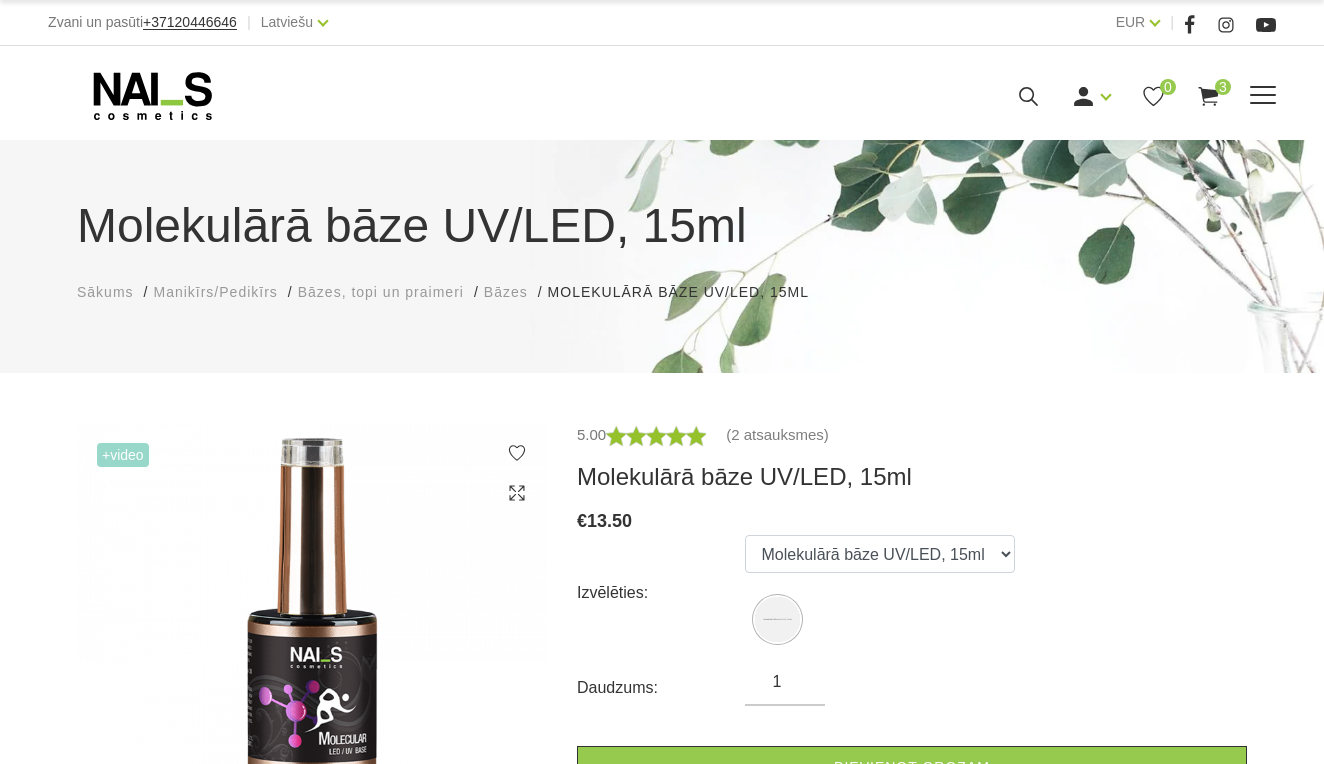click on "Ienākt Reģistrēties
0
3" at bounding box center [907, 96] 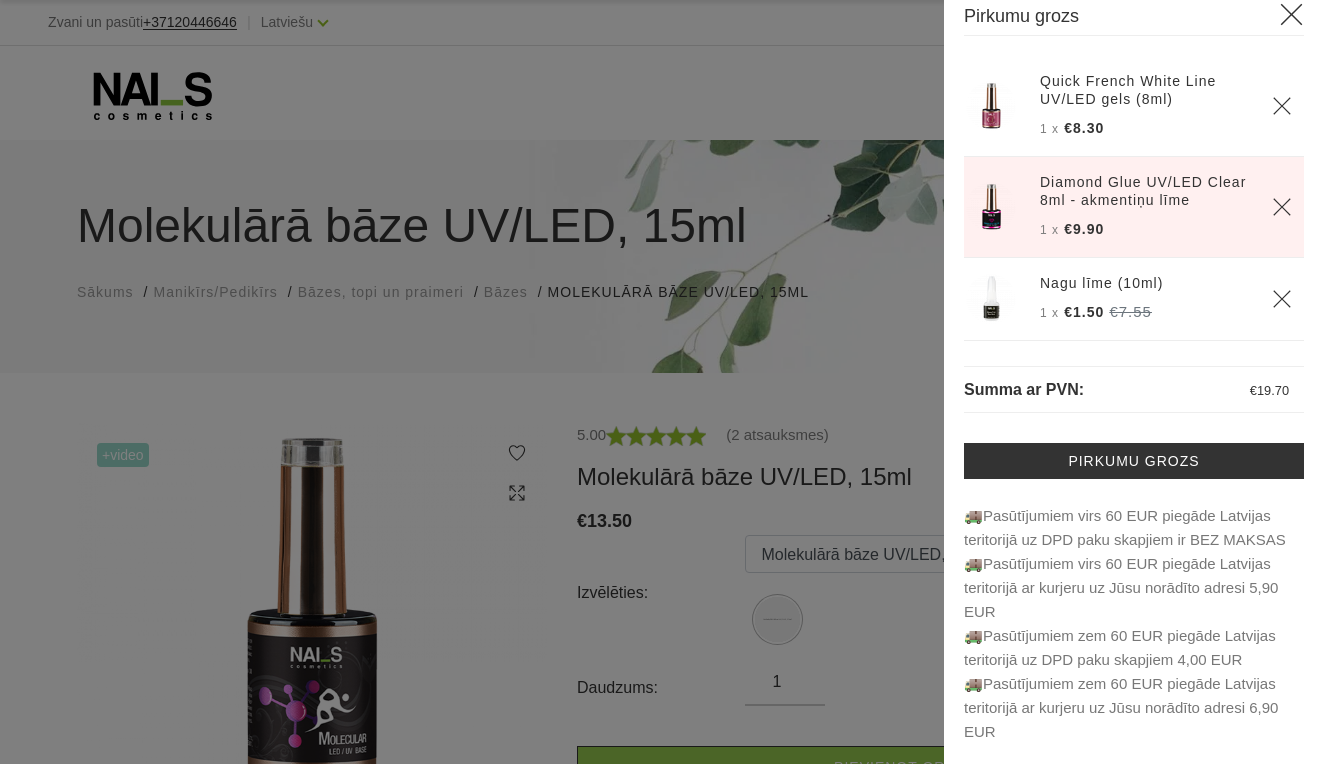 scroll, scrollTop: 17, scrollLeft: 0, axis: vertical 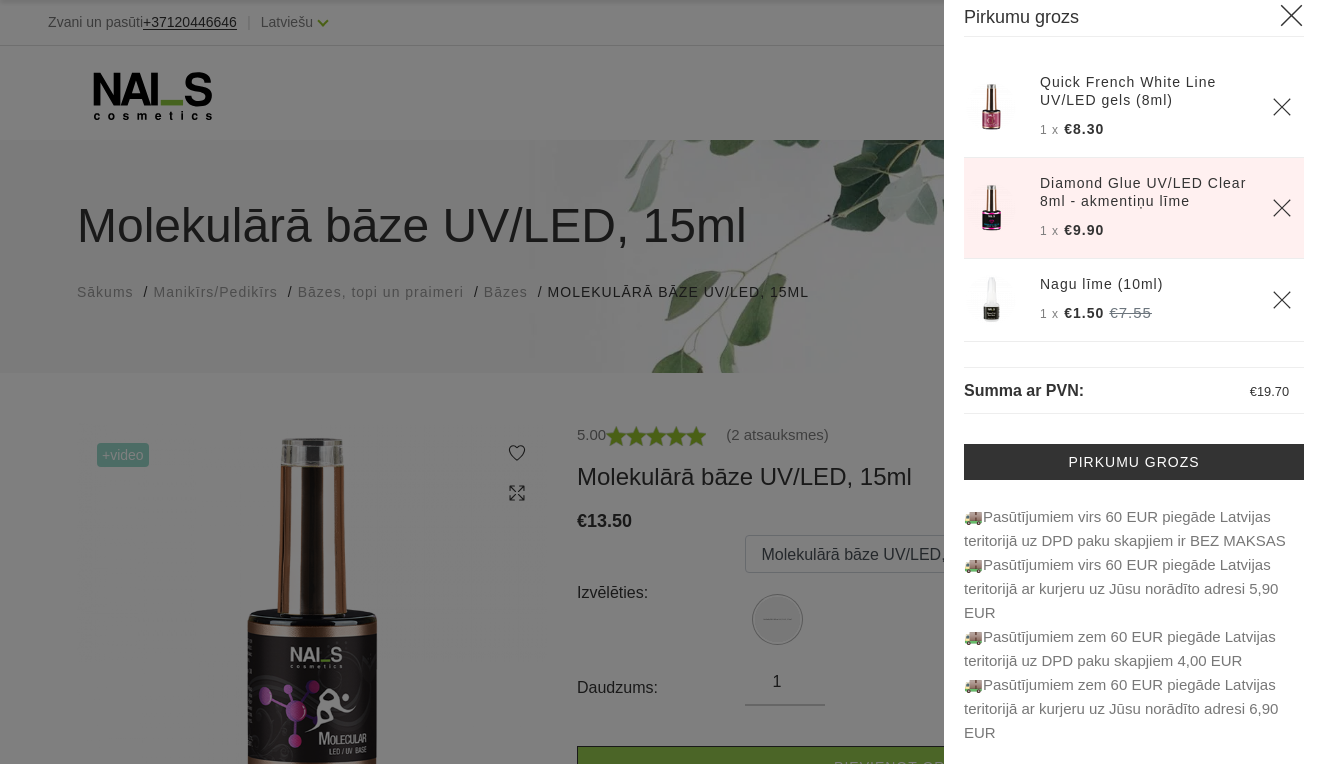 click 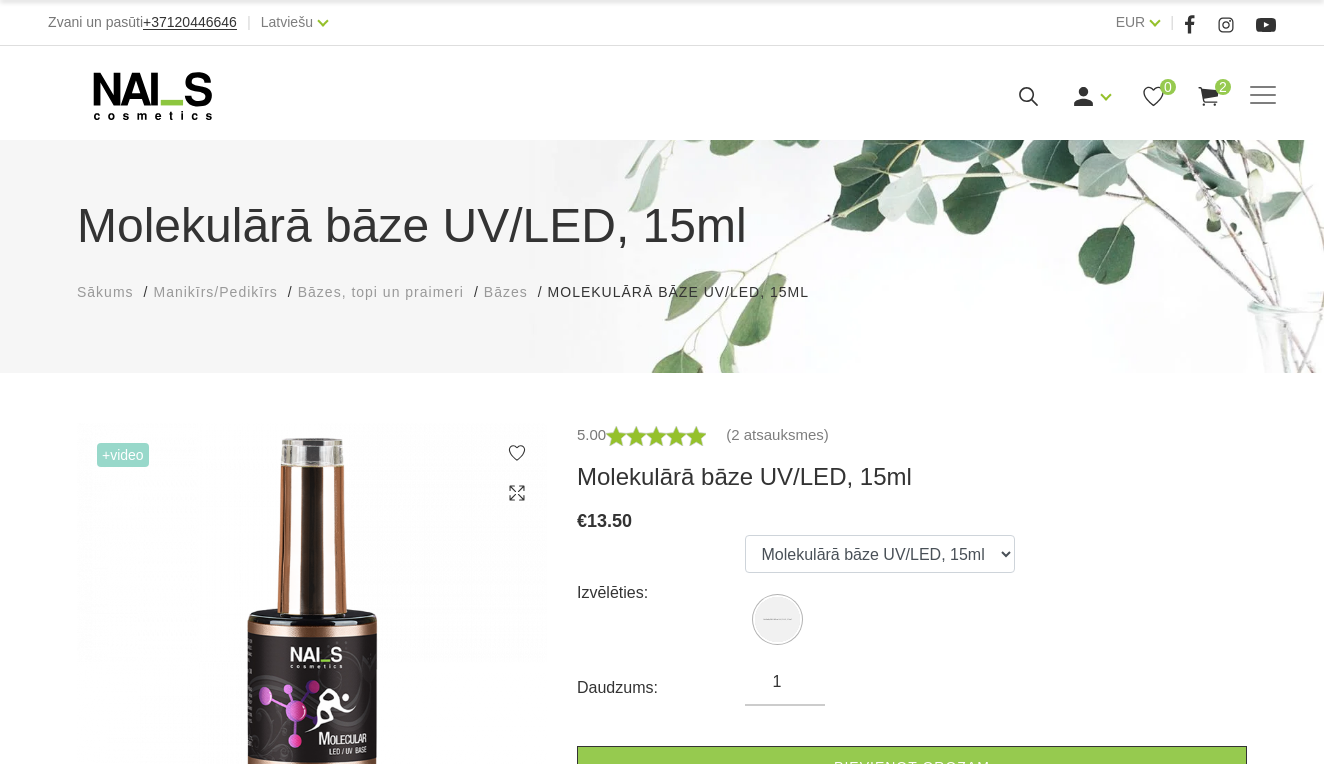scroll, scrollTop: 0, scrollLeft: 0, axis: both 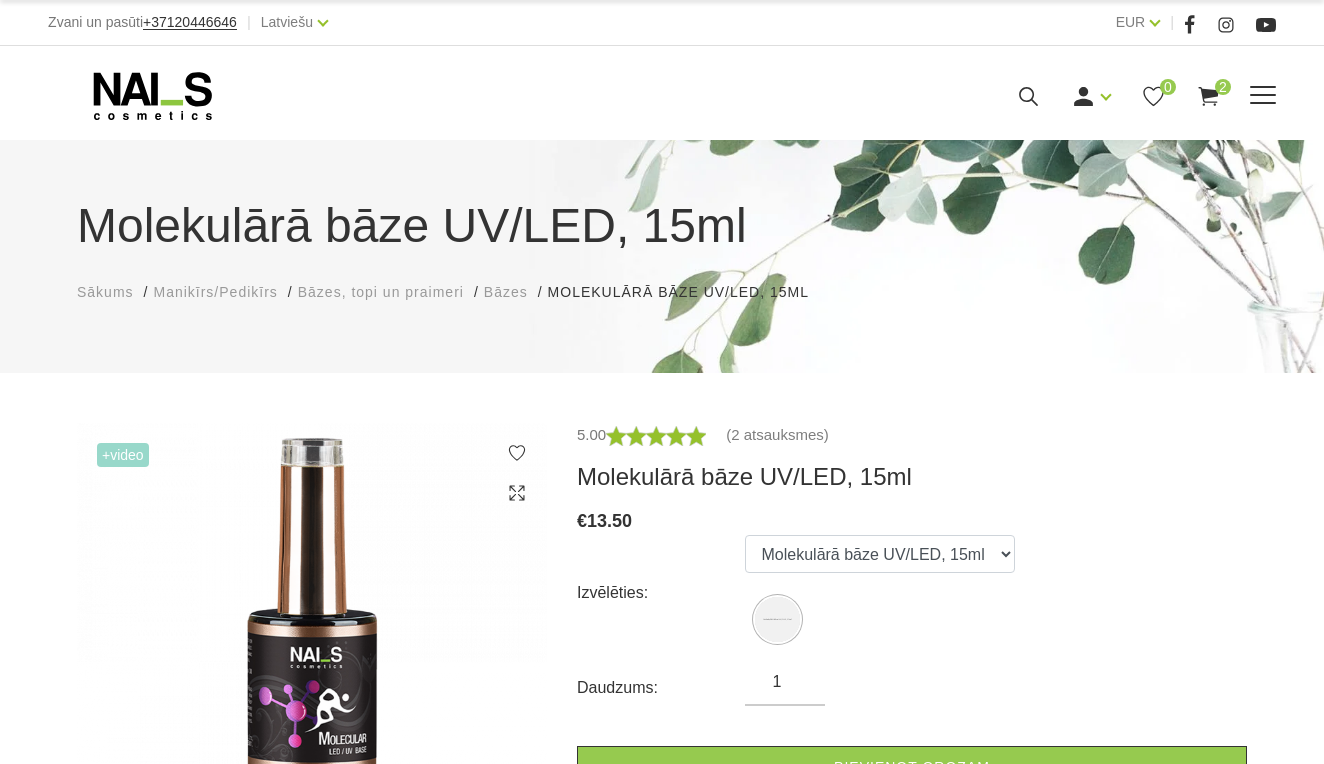 click 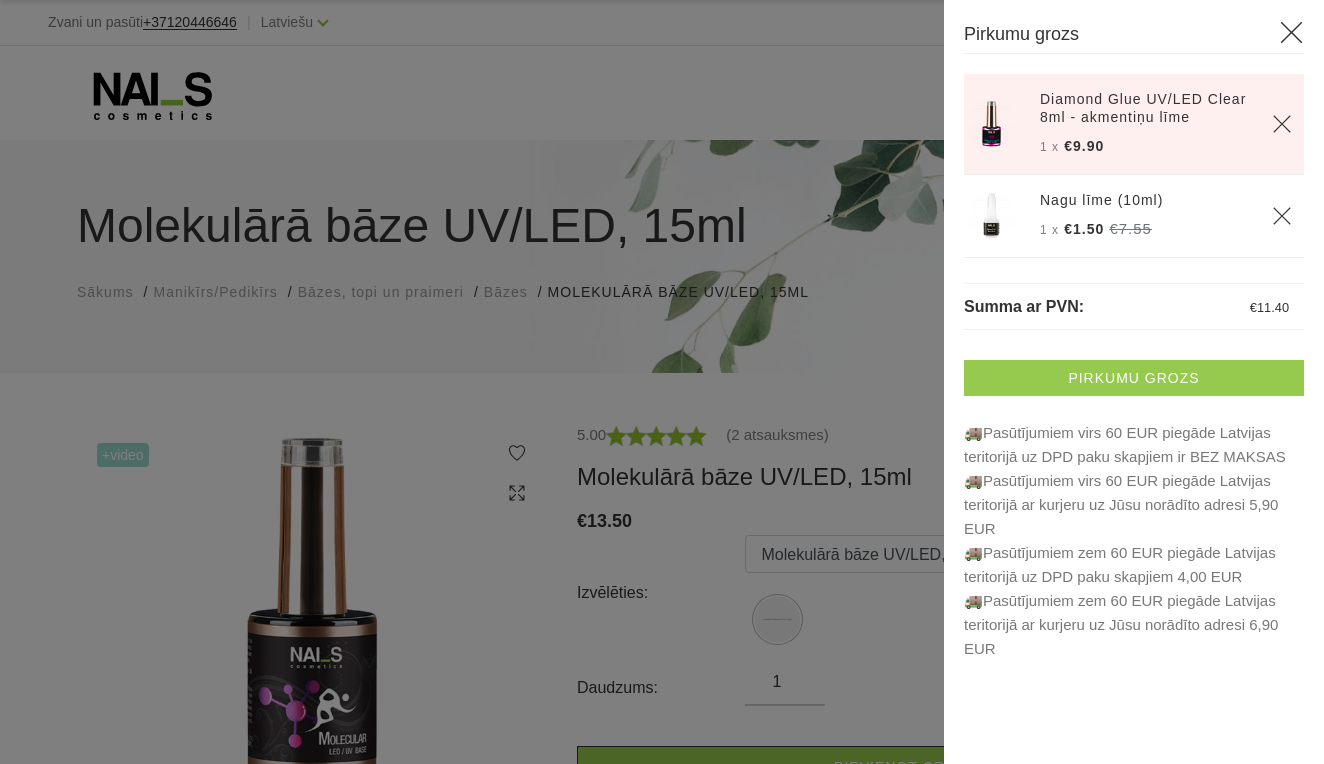click on "Pirkumu grozs" at bounding box center (1134, 378) 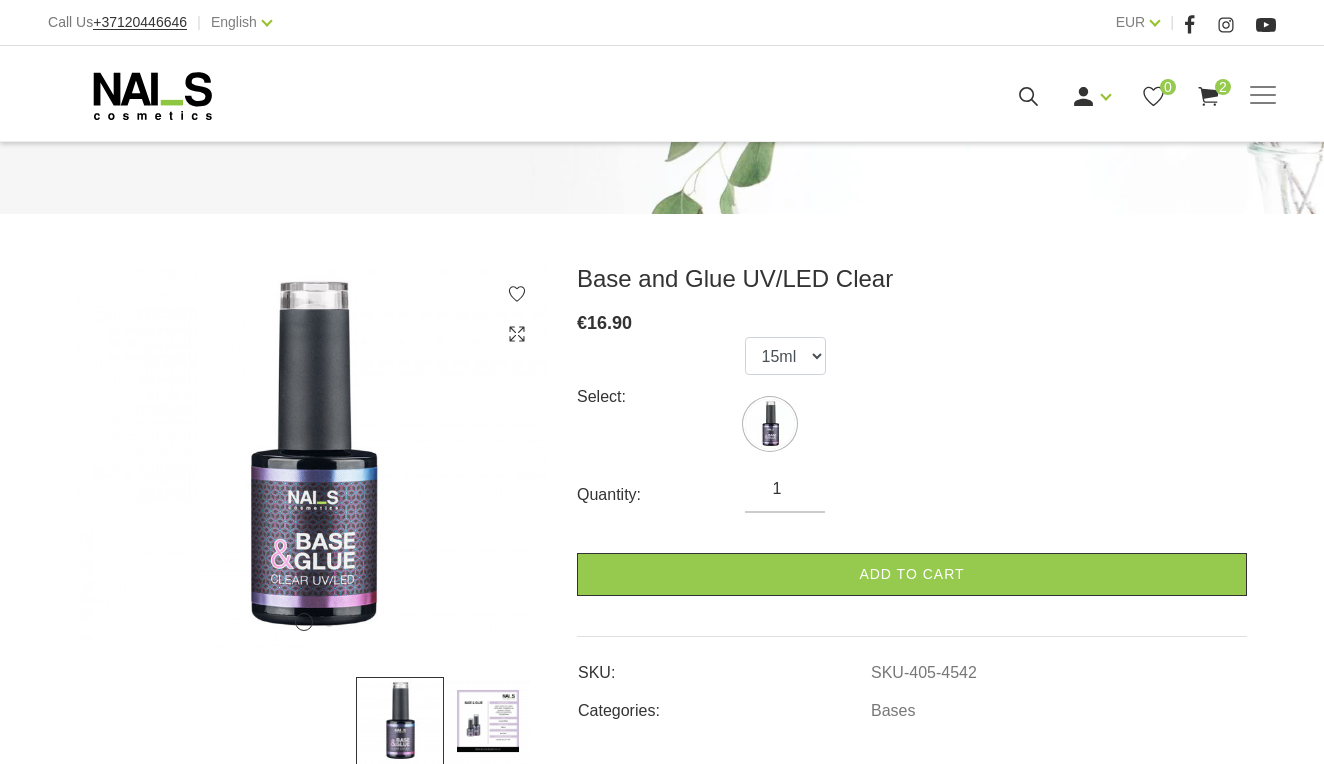 scroll, scrollTop: 211, scrollLeft: 0, axis: vertical 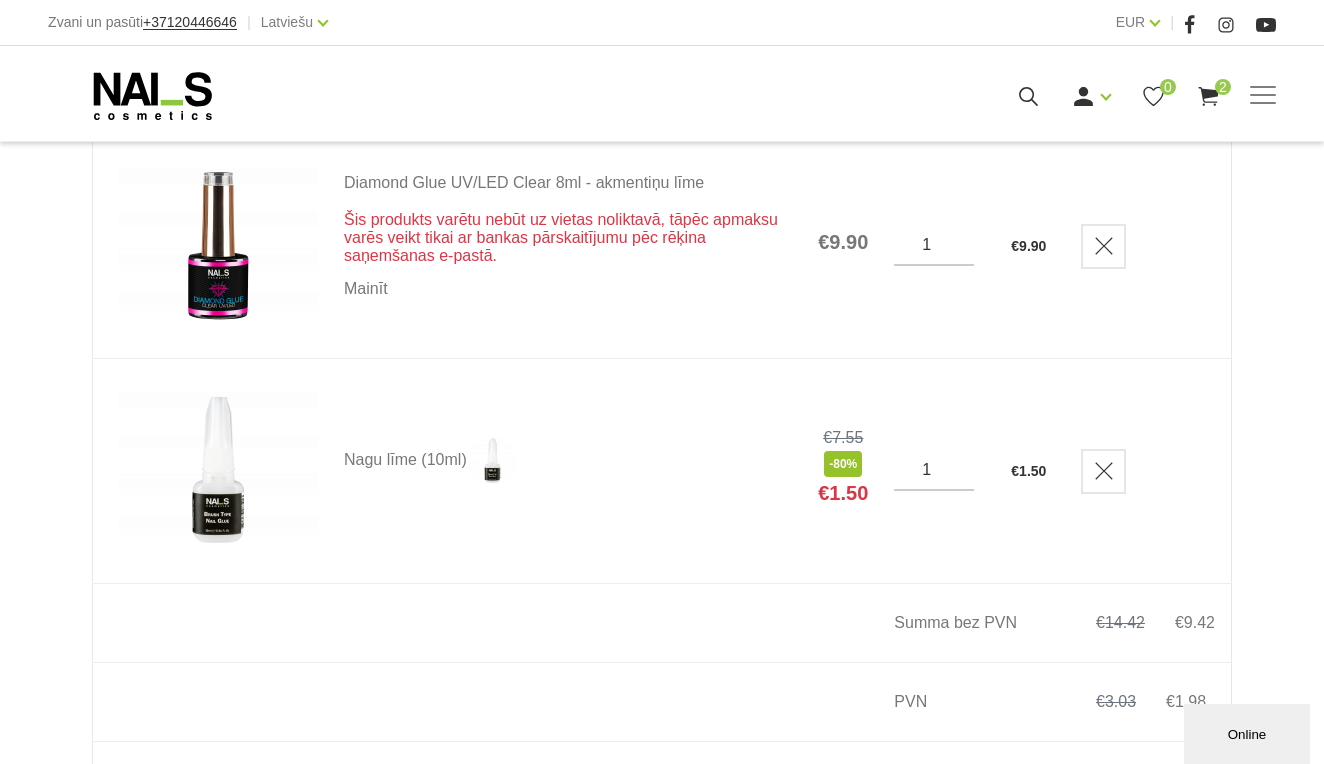 click at bounding box center (218, 246) 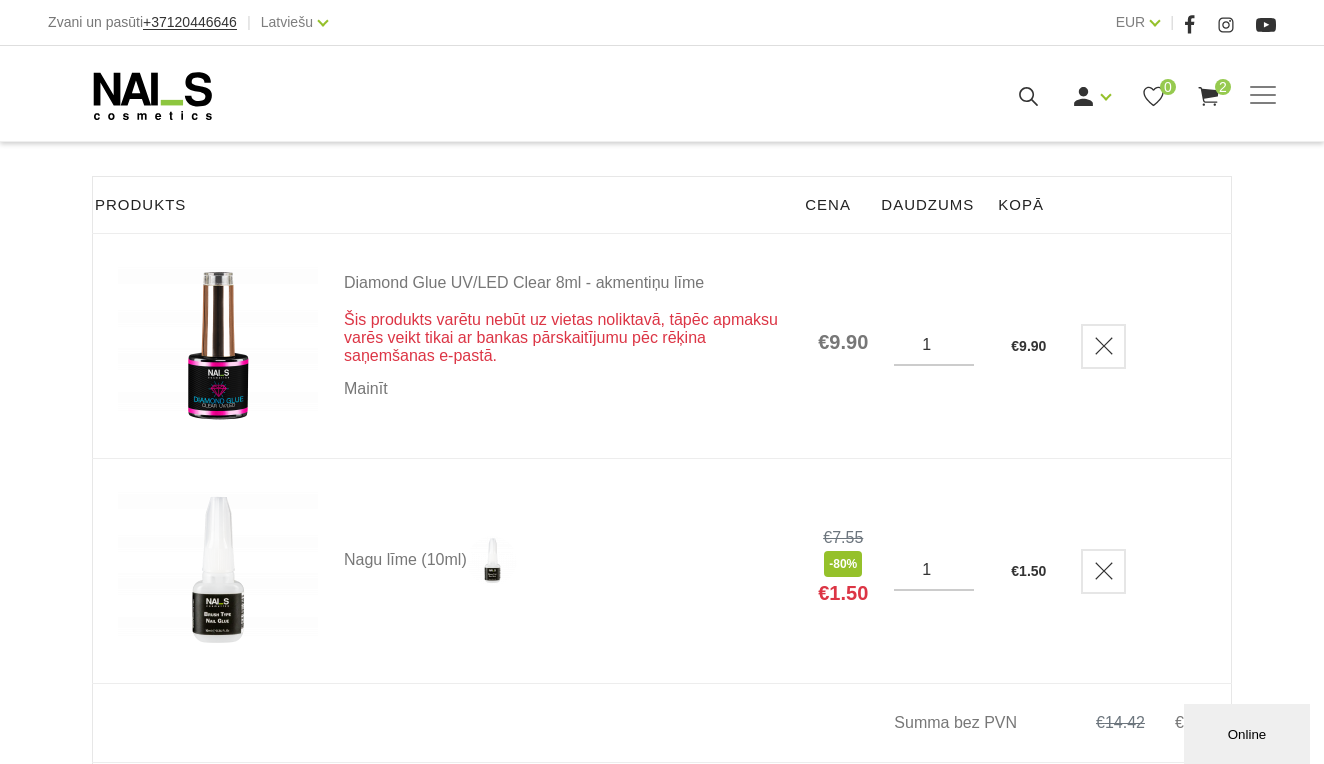 scroll, scrollTop: 246, scrollLeft: 0, axis: vertical 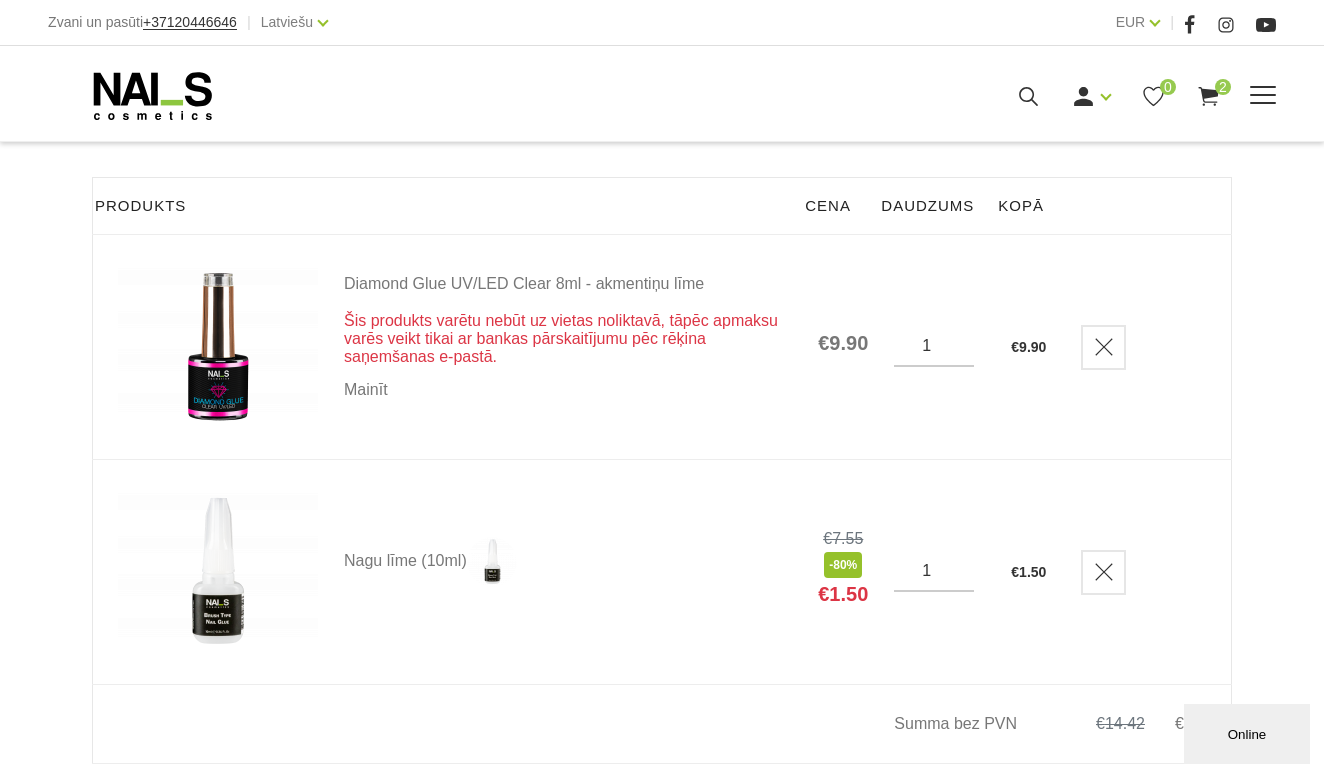 click 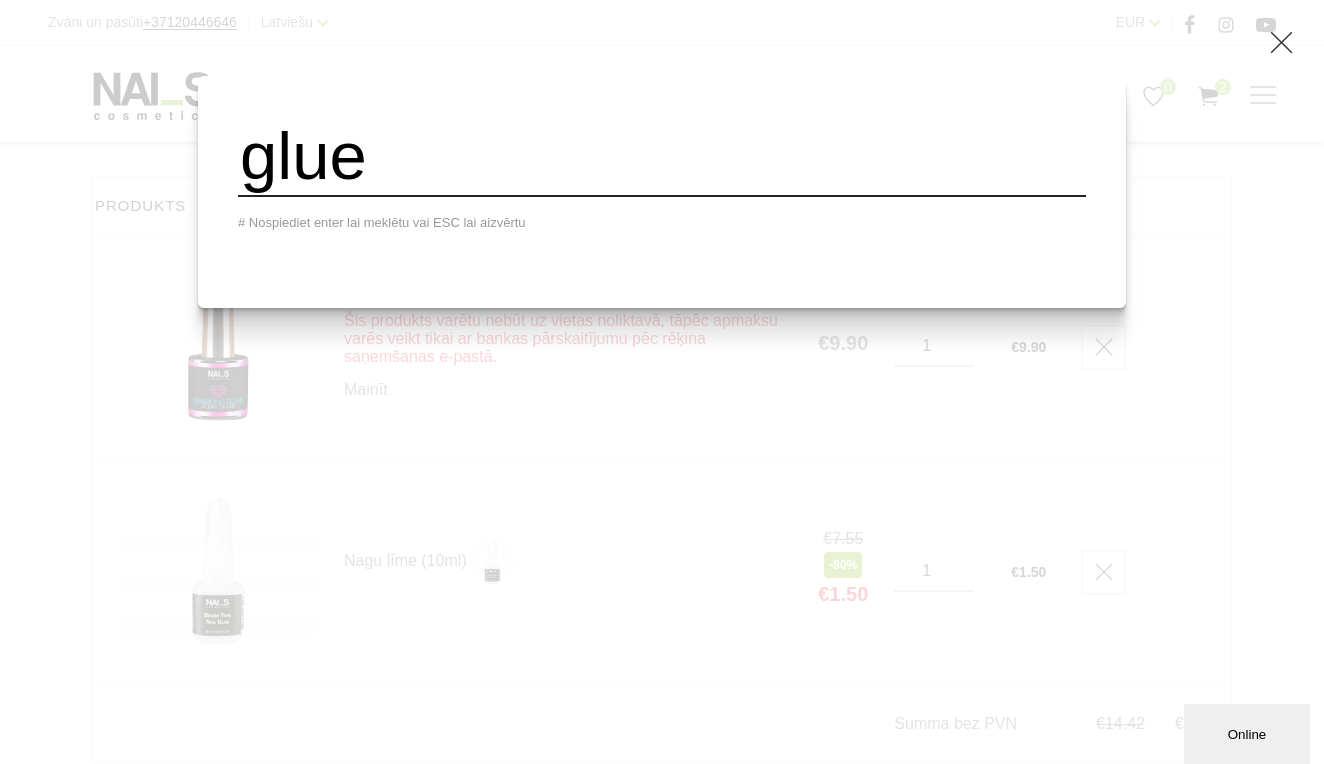 type on "glue" 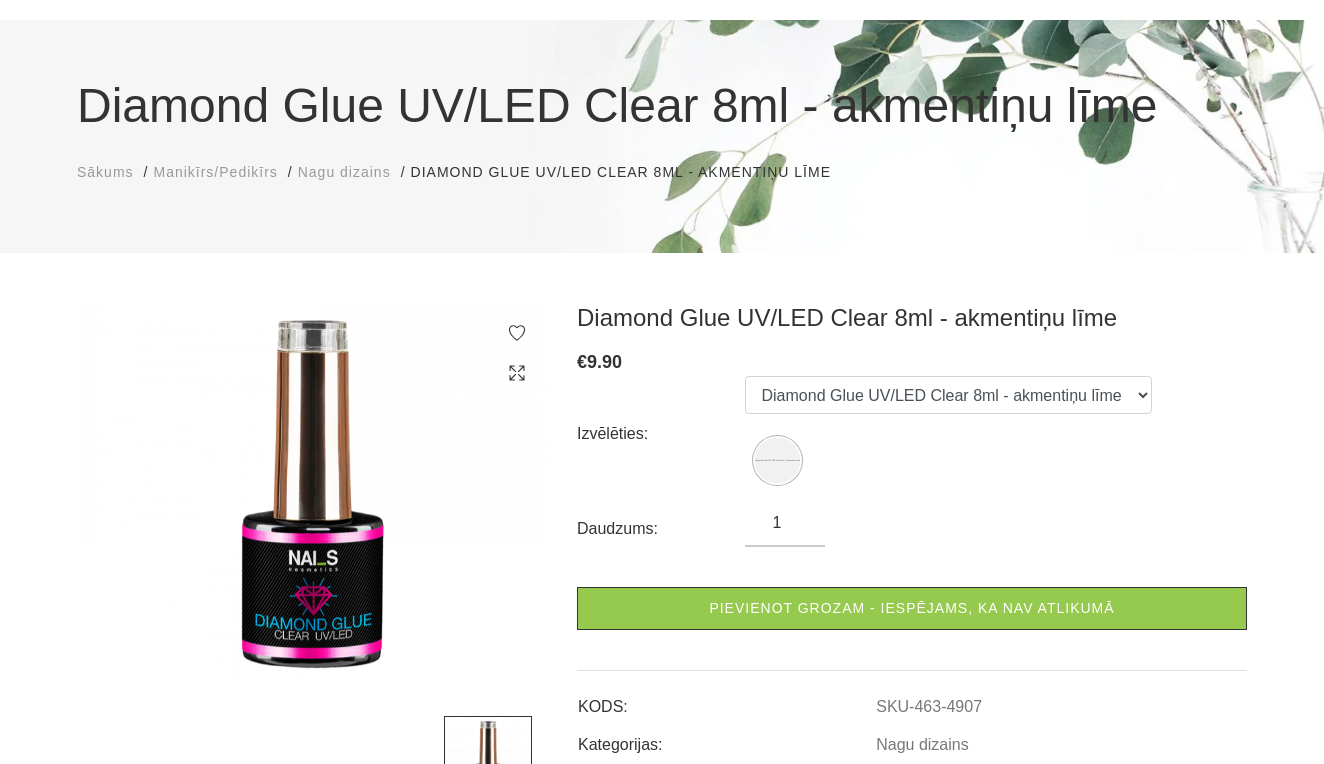 scroll, scrollTop: 124, scrollLeft: 0, axis: vertical 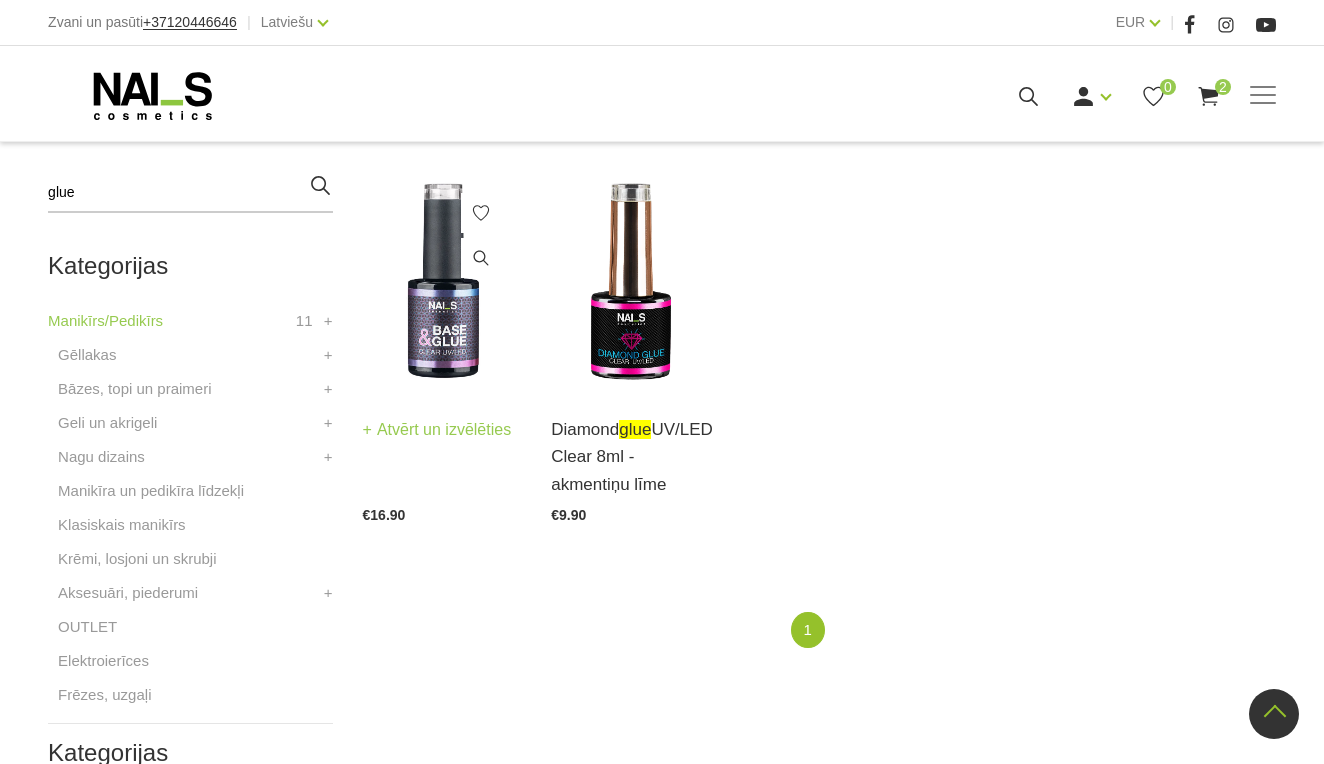 click at bounding box center (442, 282) 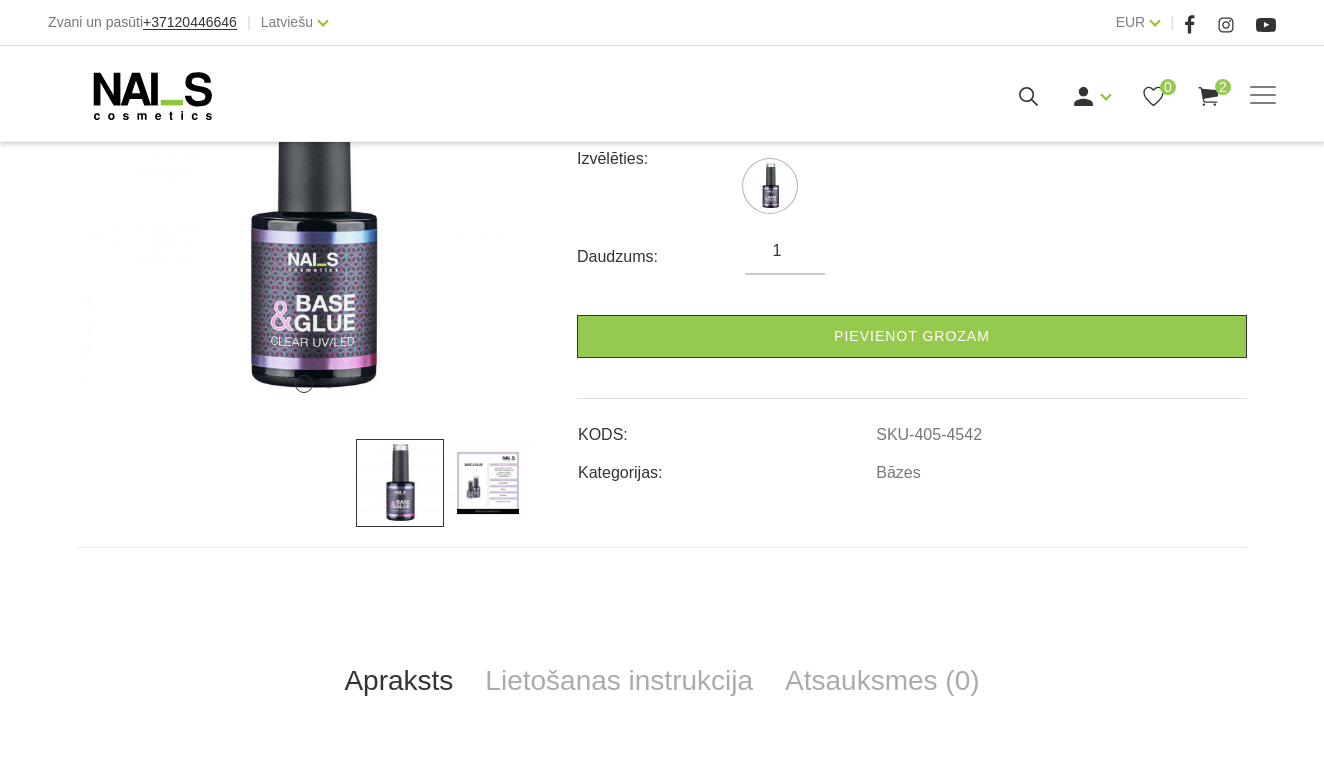 scroll, scrollTop: 395, scrollLeft: 0, axis: vertical 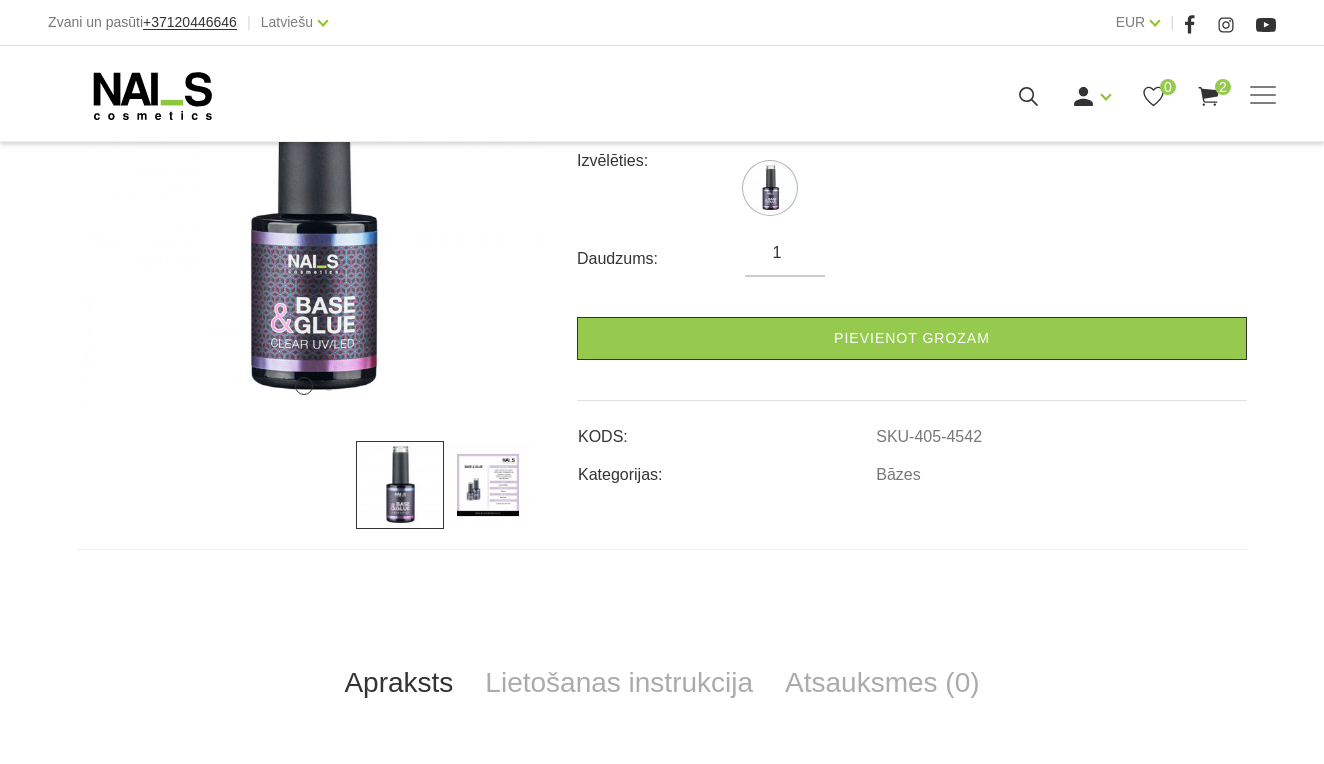click on "1 2 Base and Glue UV/LED Clear  - bāze un līme € 16.90 Izvēlēties:  15ml Daudzums:  1
Pievienot grozam
KODS:  SKU-405-4542 Kategorijas:  Bāzes" at bounding box center (662, 288) 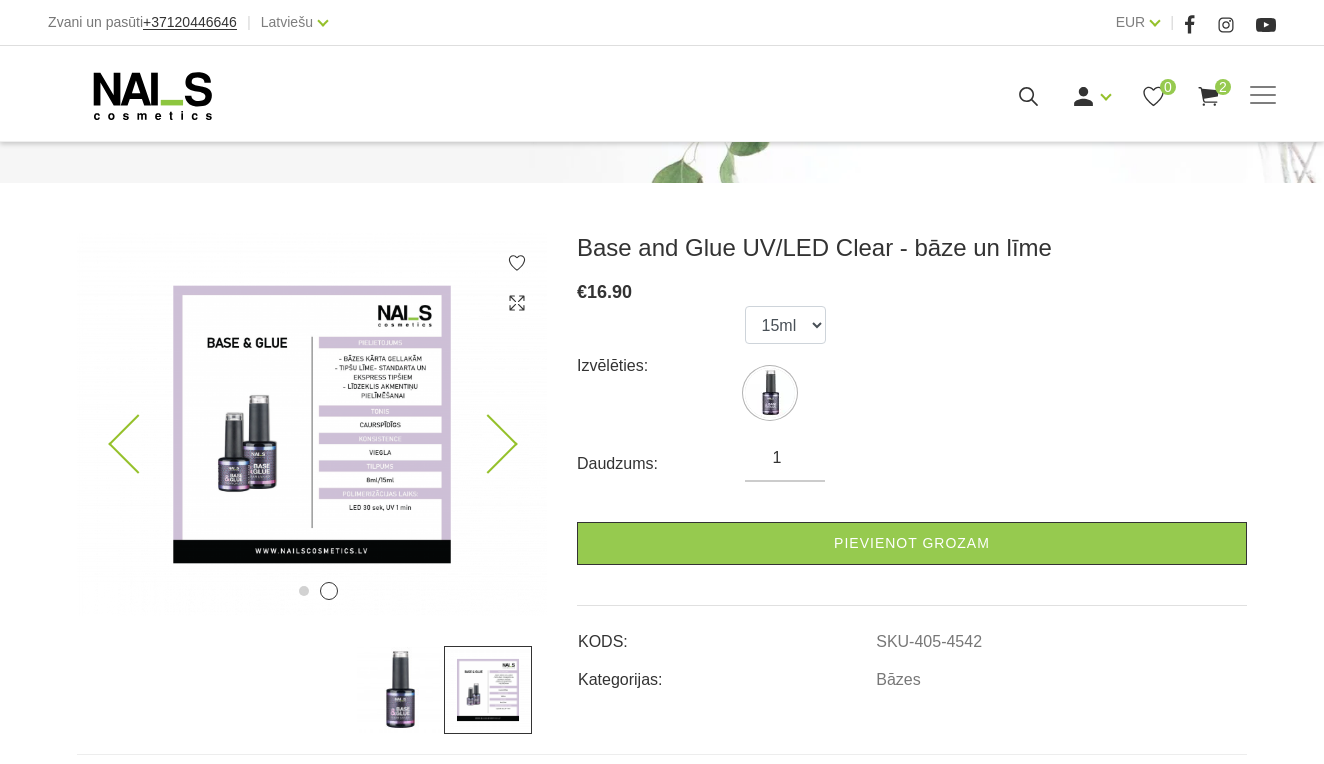 scroll, scrollTop: 186, scrollLeft: 0, axis: vertical 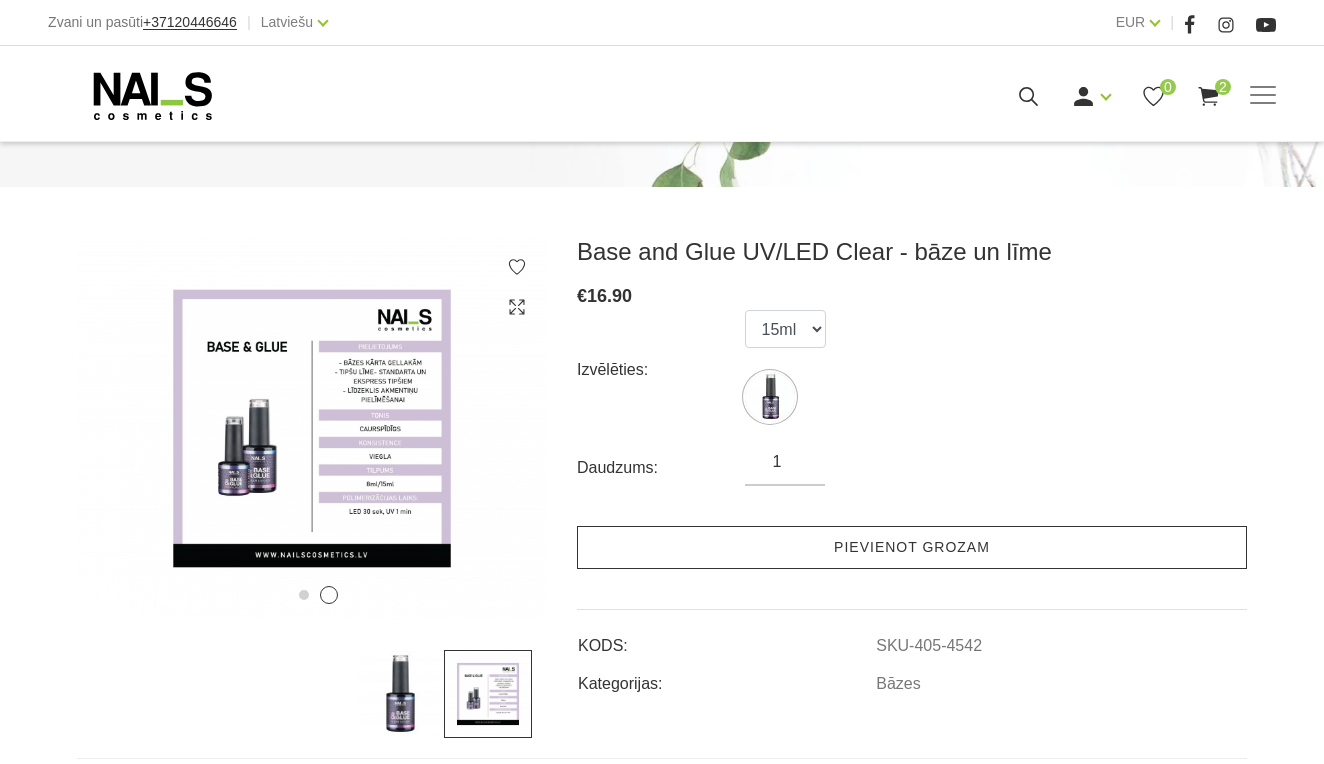 click on "Pievienot grozam" at bounding box center (912, 547) 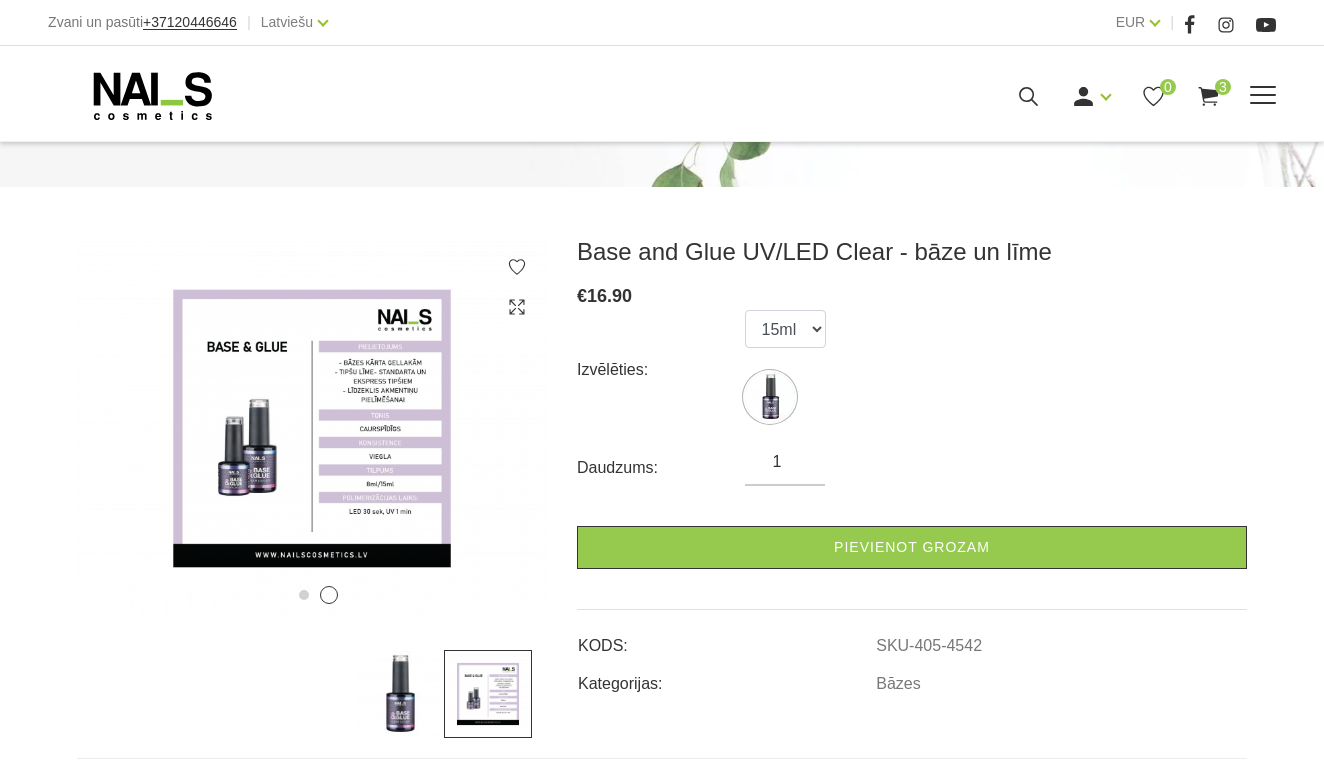 click 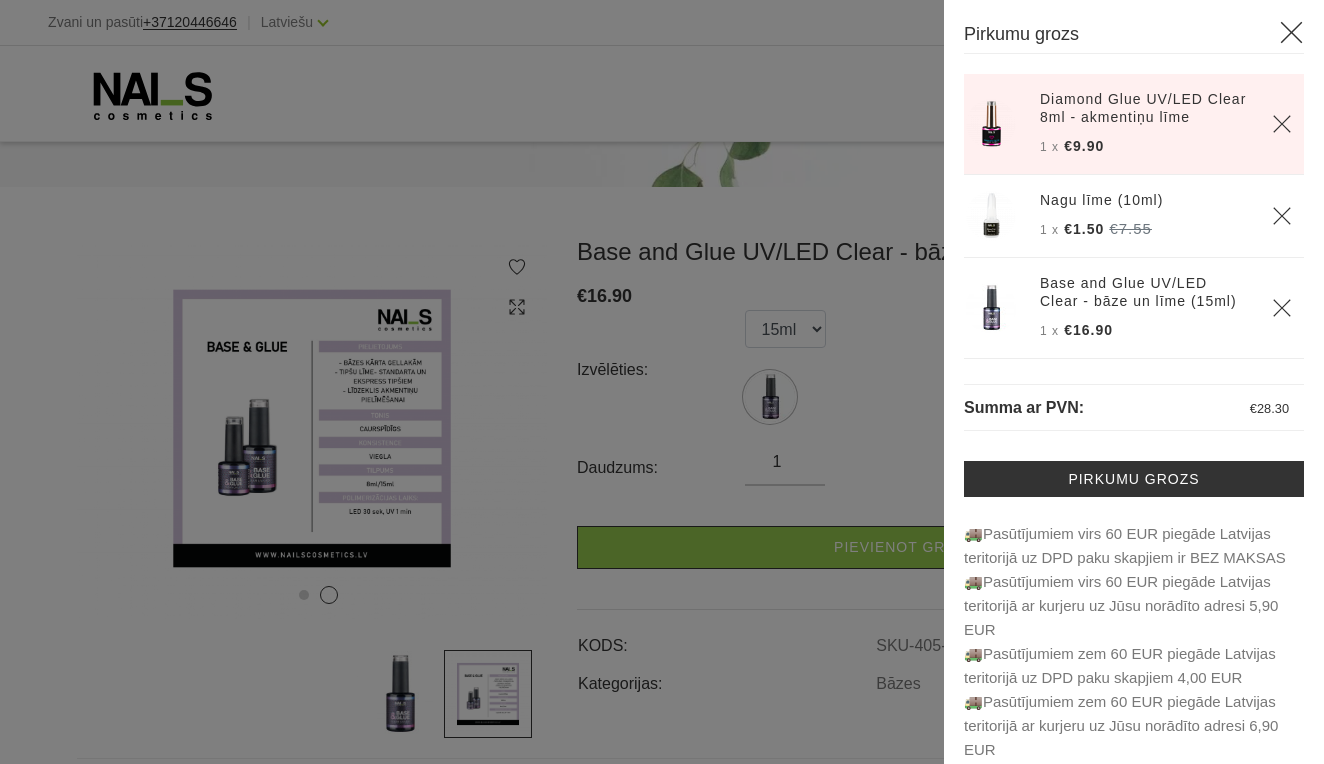 click 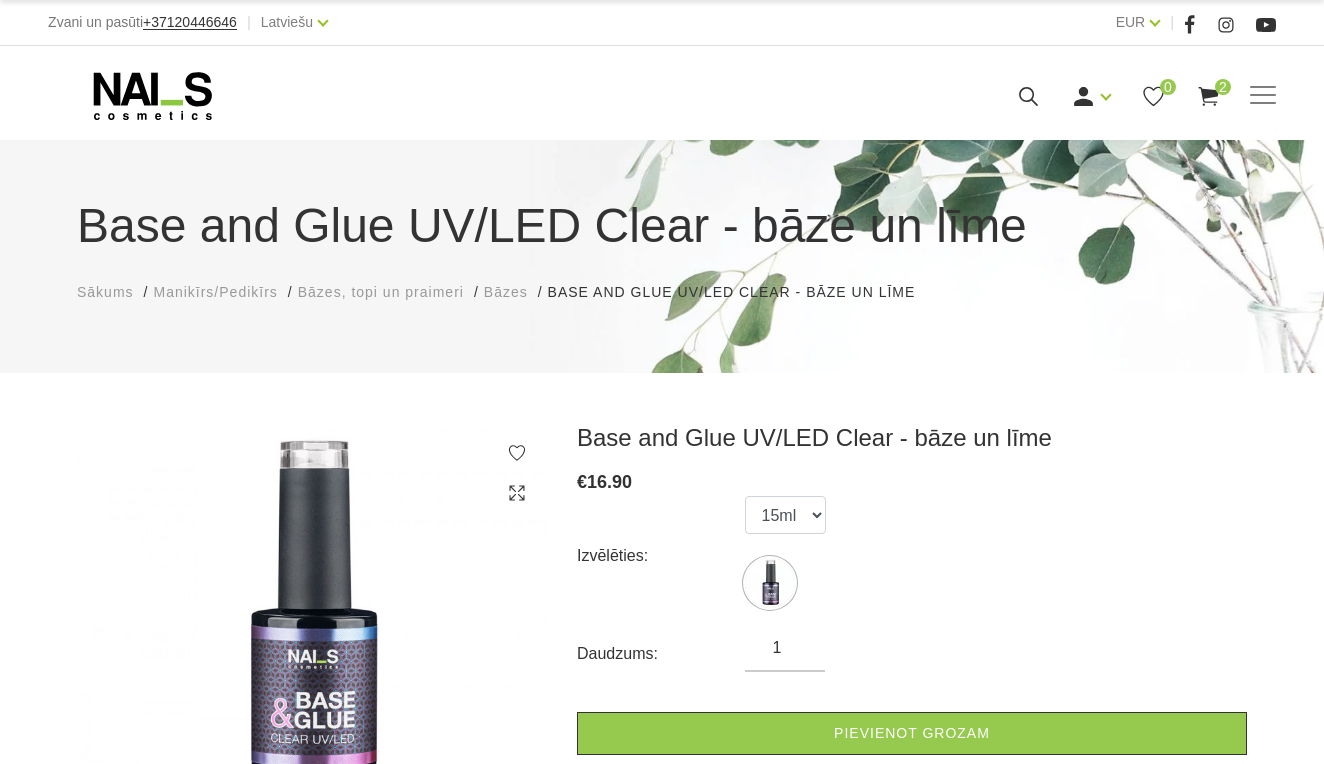scroll, scrollTop: 0, scrollLeft: 0, axis: both 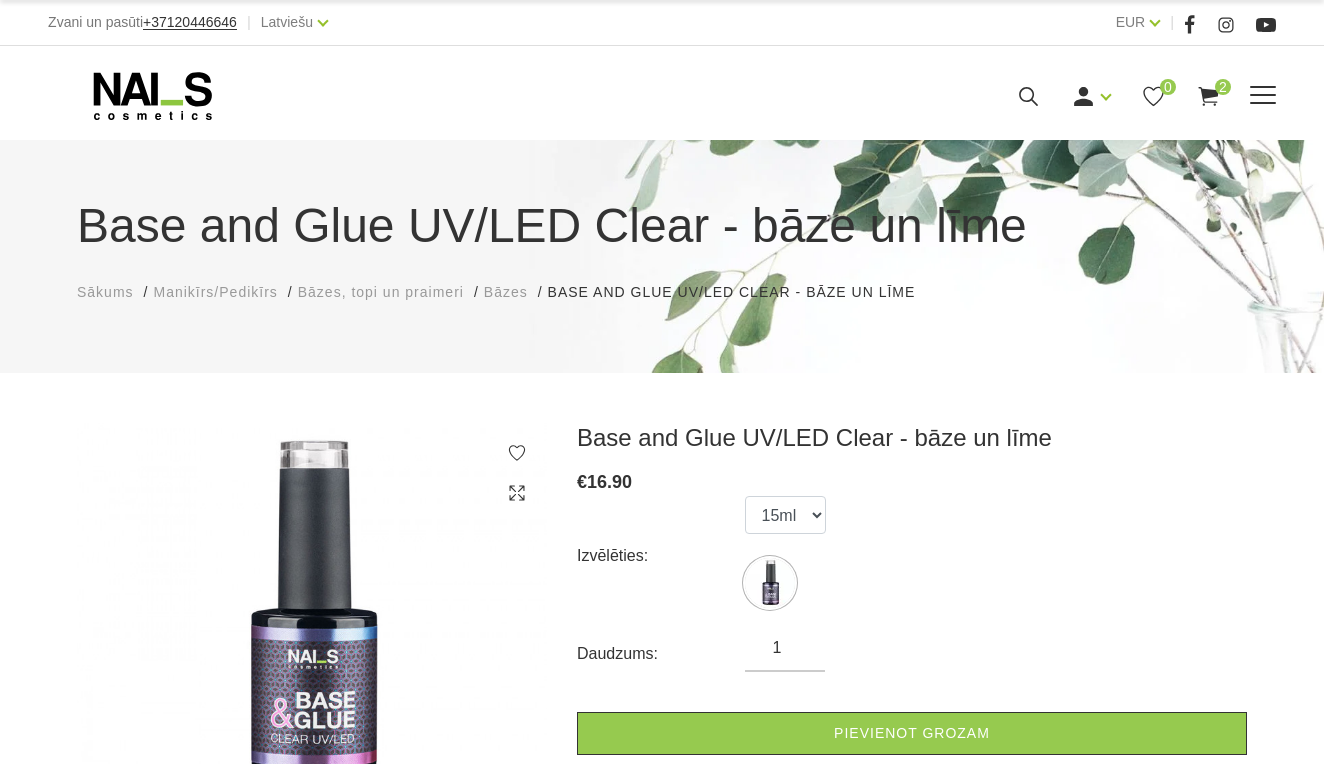 click 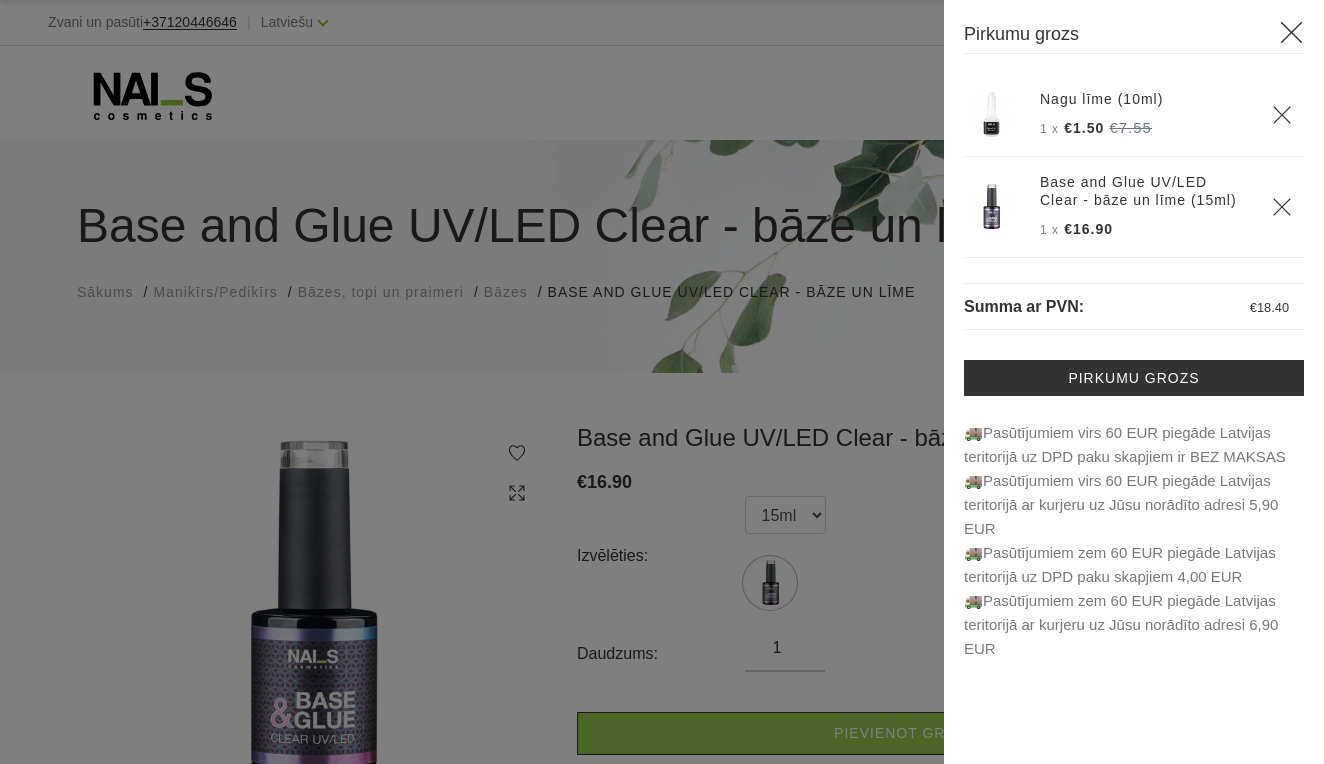 click 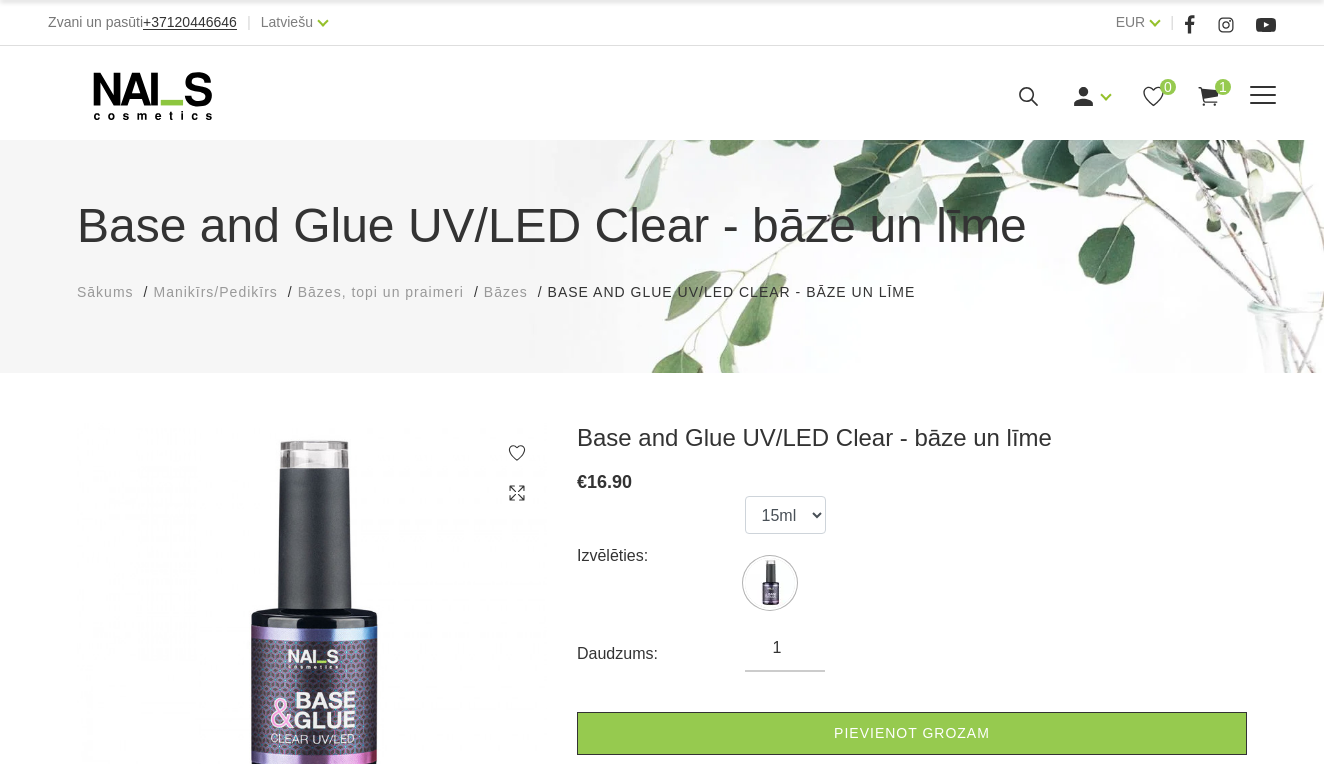 scroll, scrollTop: 0, scrollLeft: 0, axis: both 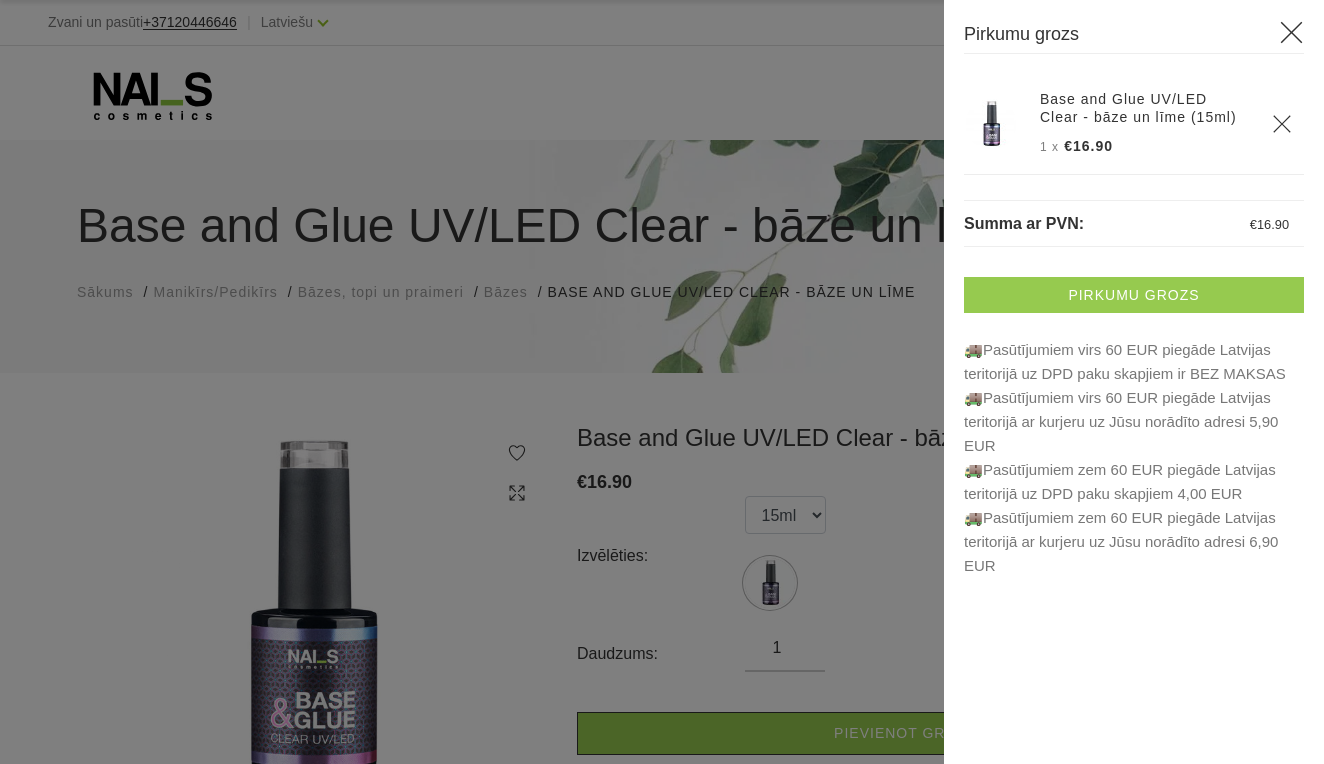 click on "Pirkumu grozs" at bounding box center (1134, 295) 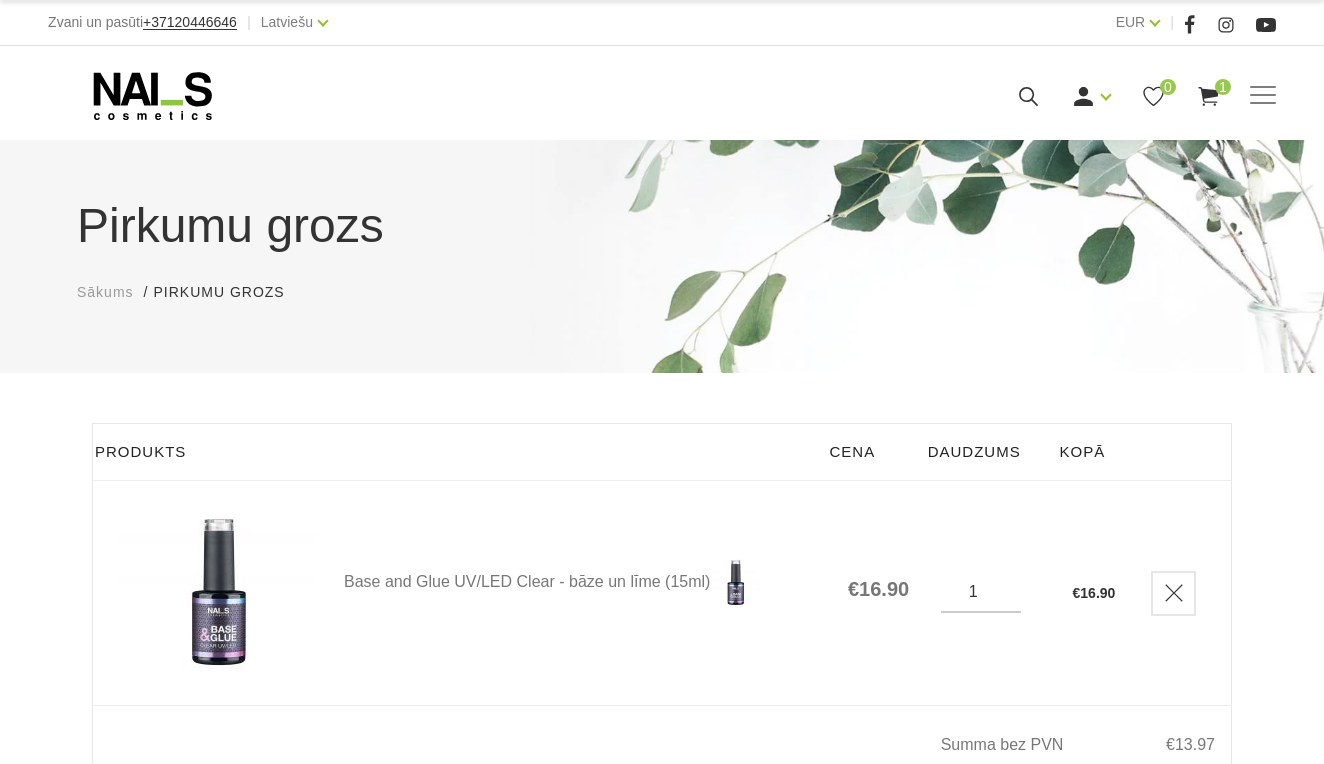 scroll, scrollTop: 0, scrollLeft: 0, axis: both 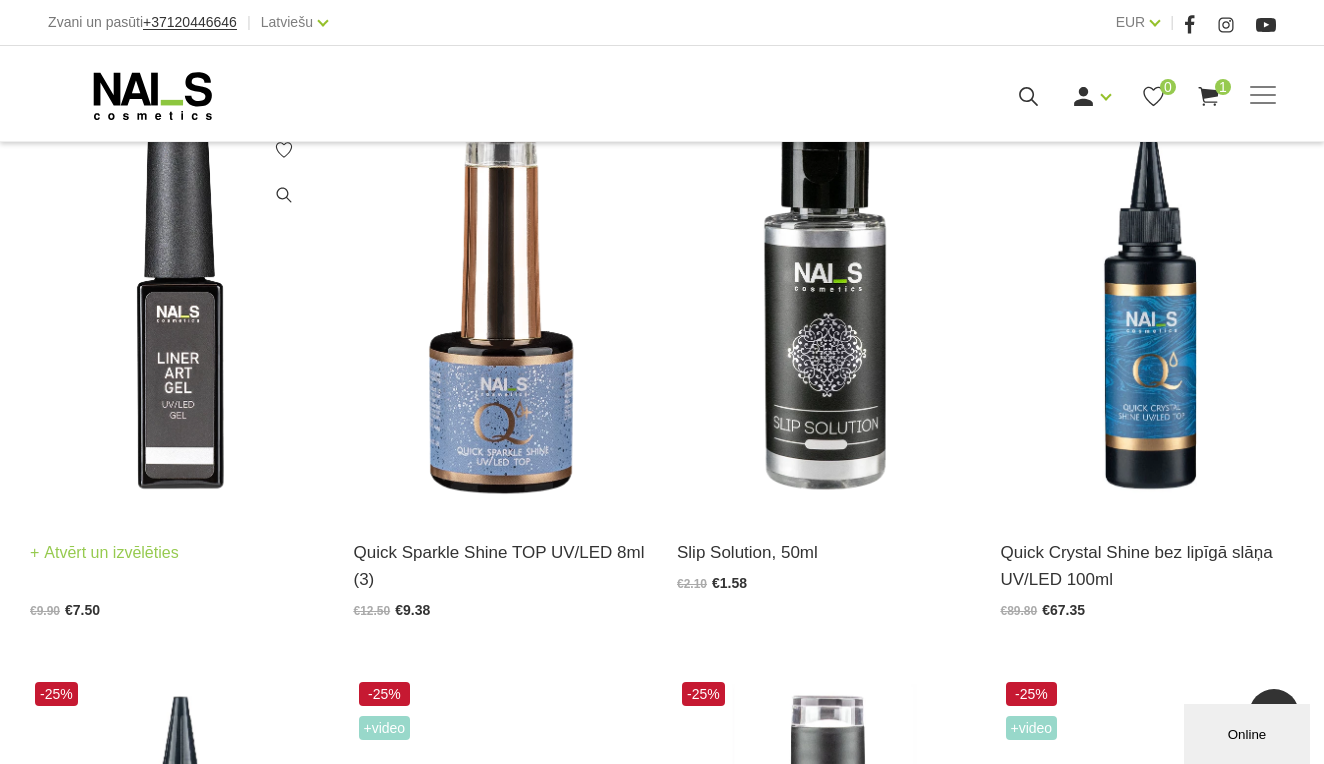 click at bounding box center (177, 312) 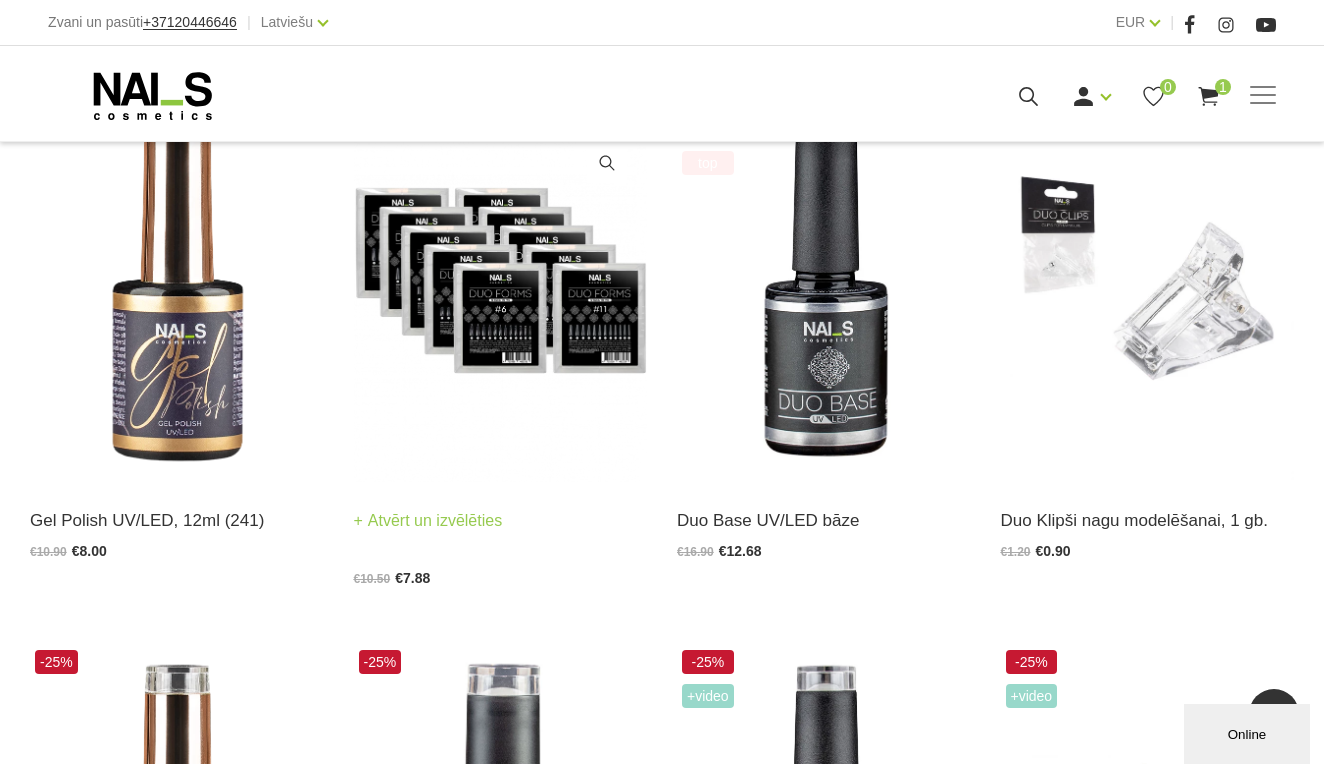 scroll, scrollTop: 2143, scrollLeft: 0, axis: vertical 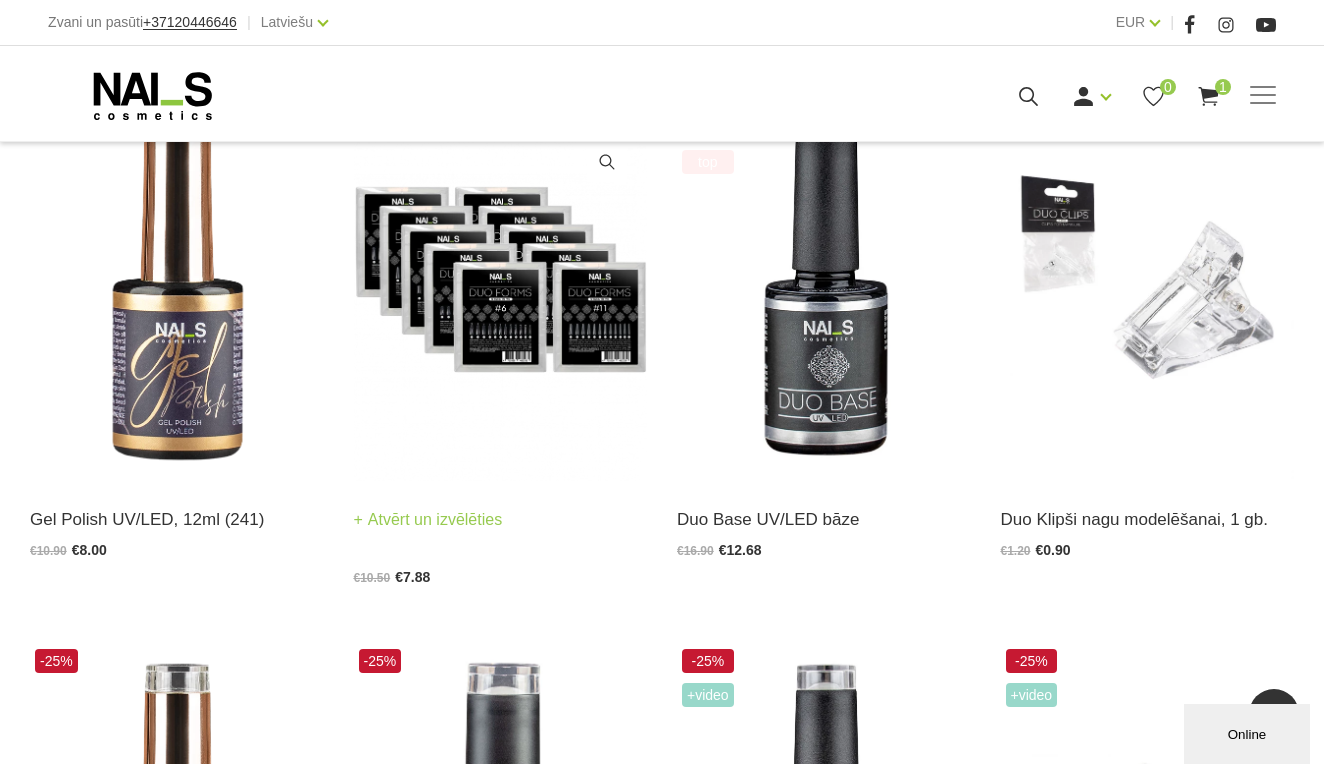 click at bounding box center (501, 279) 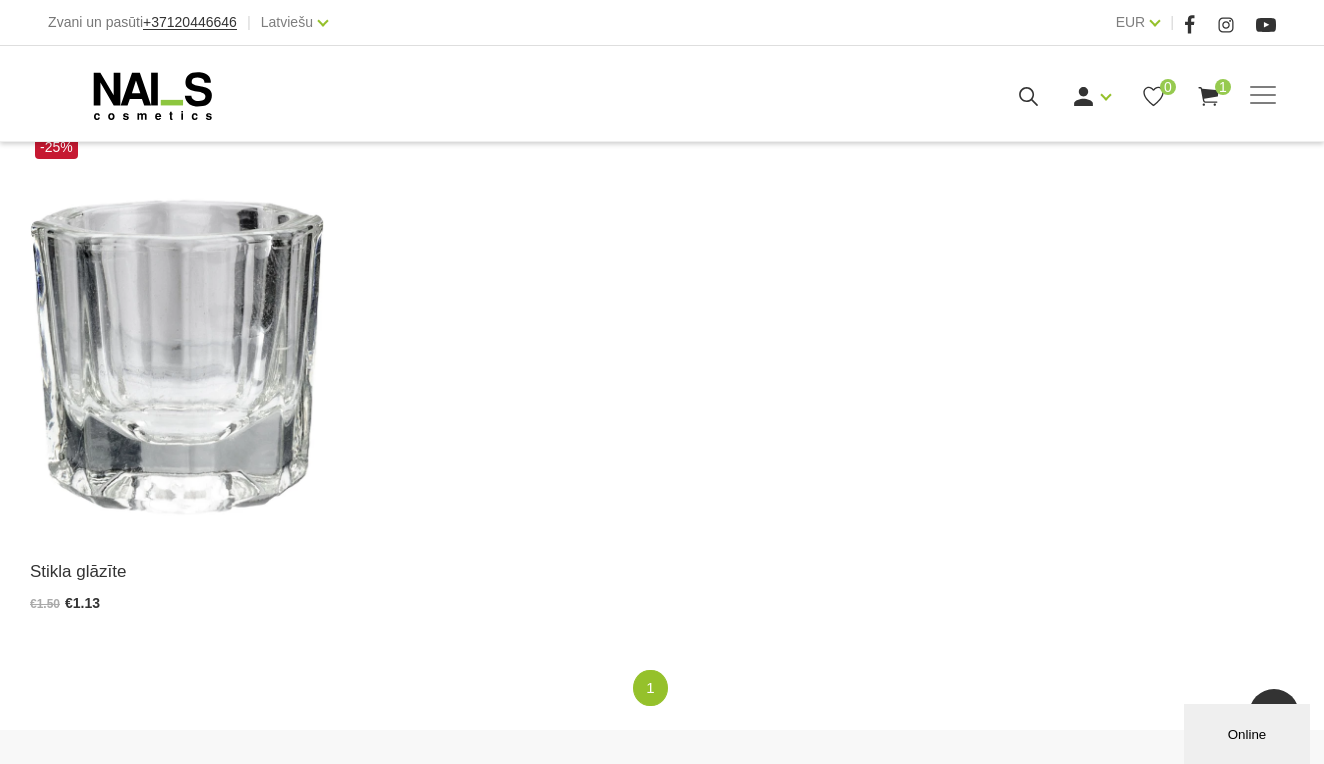 scroll, scrollTop: 3189, scrollLeft: 0, axis: vertical 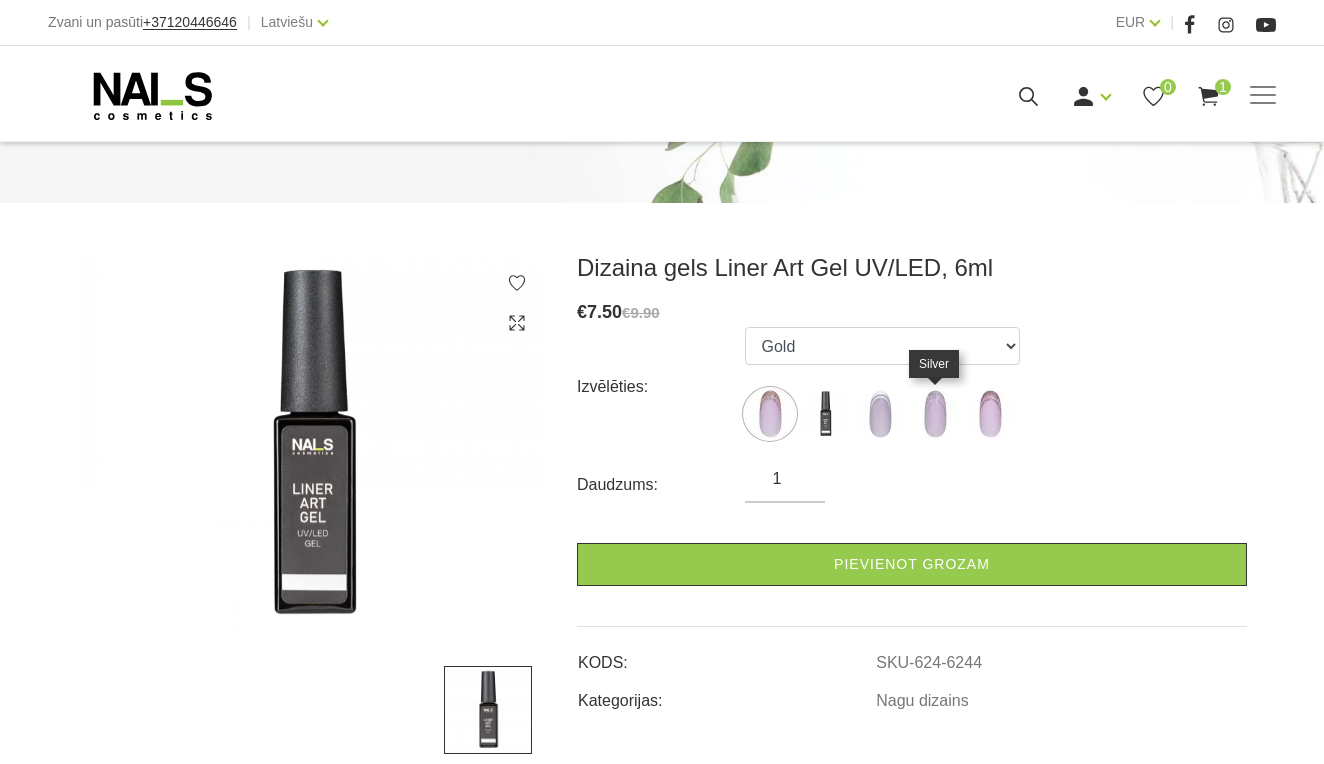 click at bounding box center (935, 414) 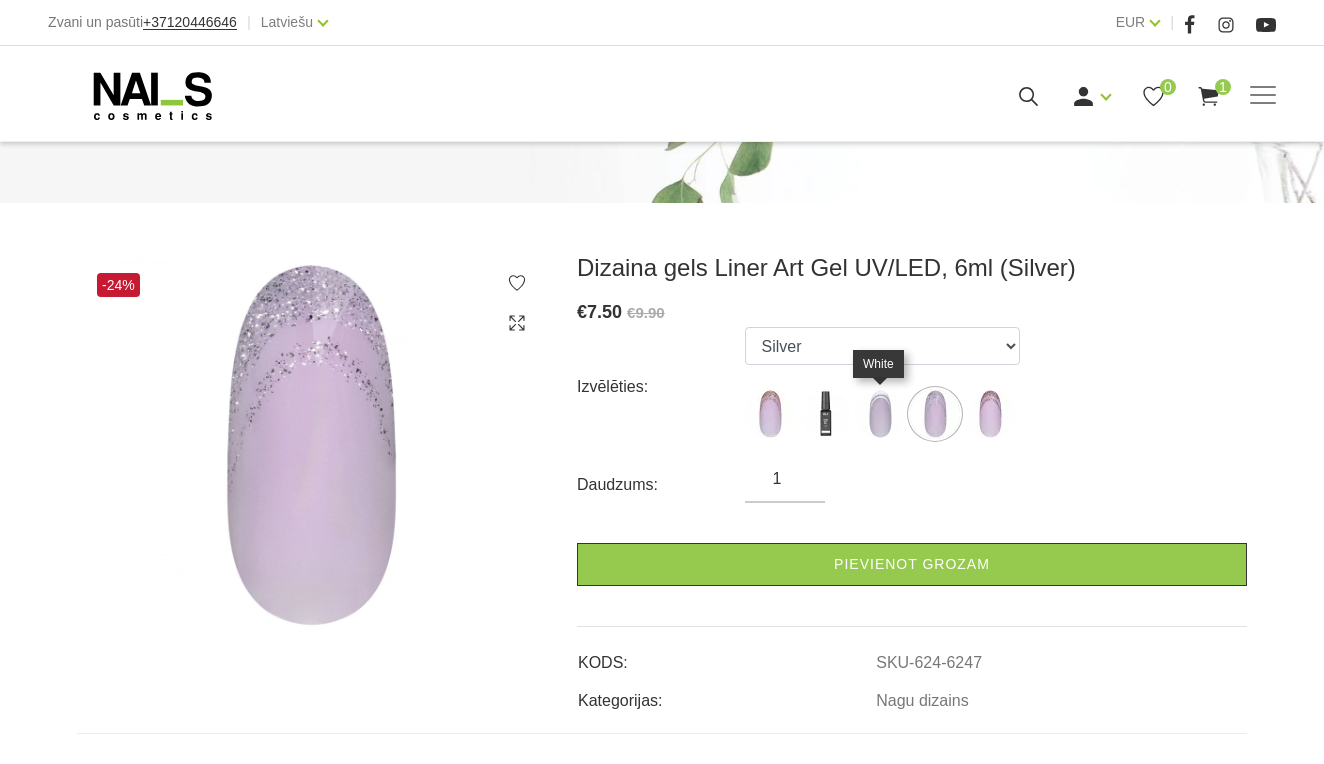 click at bounding box center [880, 414] 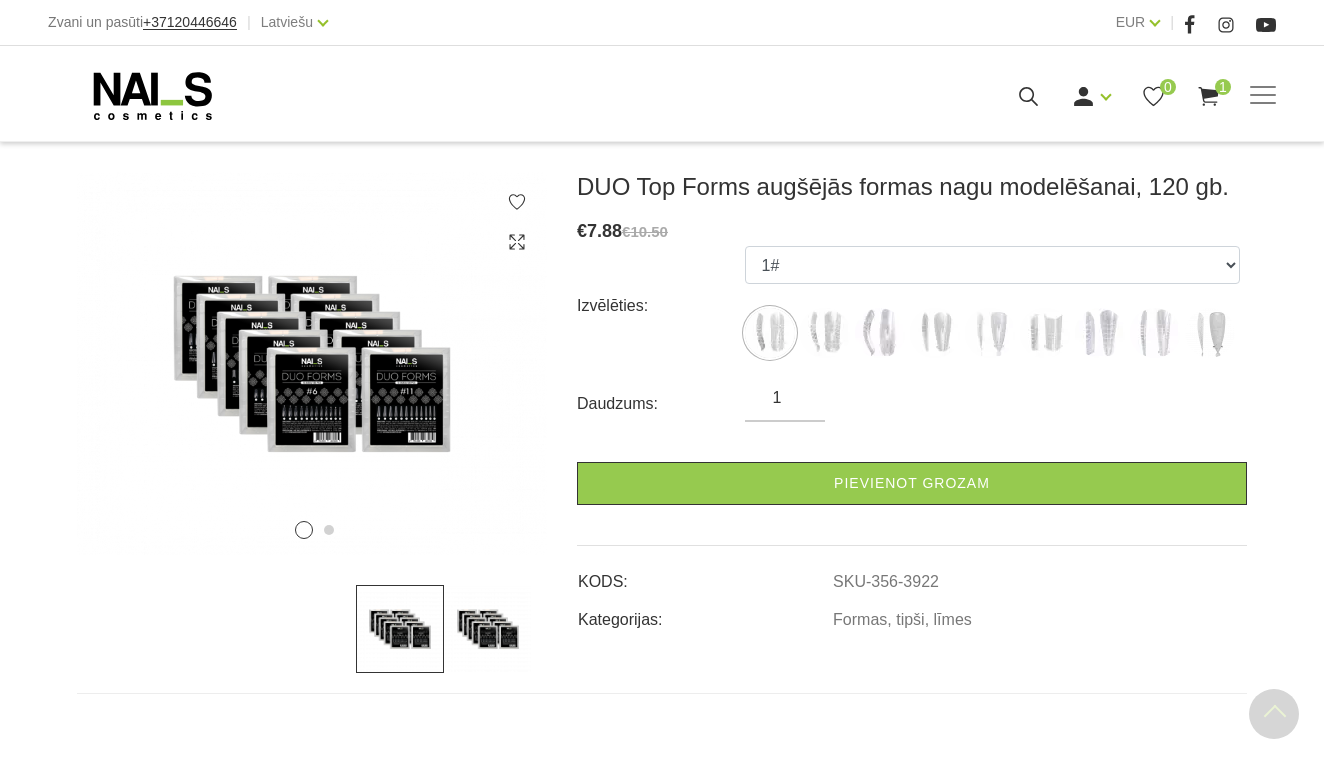 scroll, scrollTop: 349, scrollLeft: 0, axis: vertical 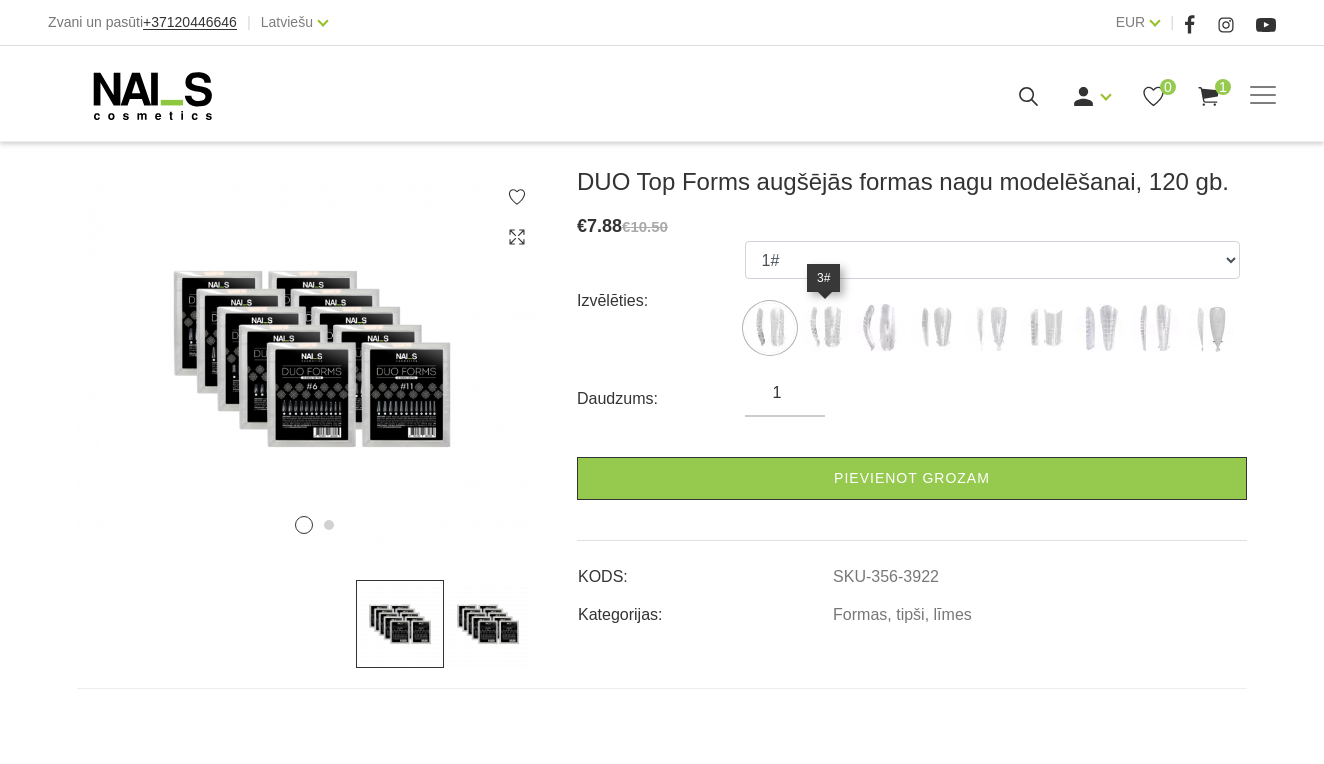 click at bounding box center [825, 328] 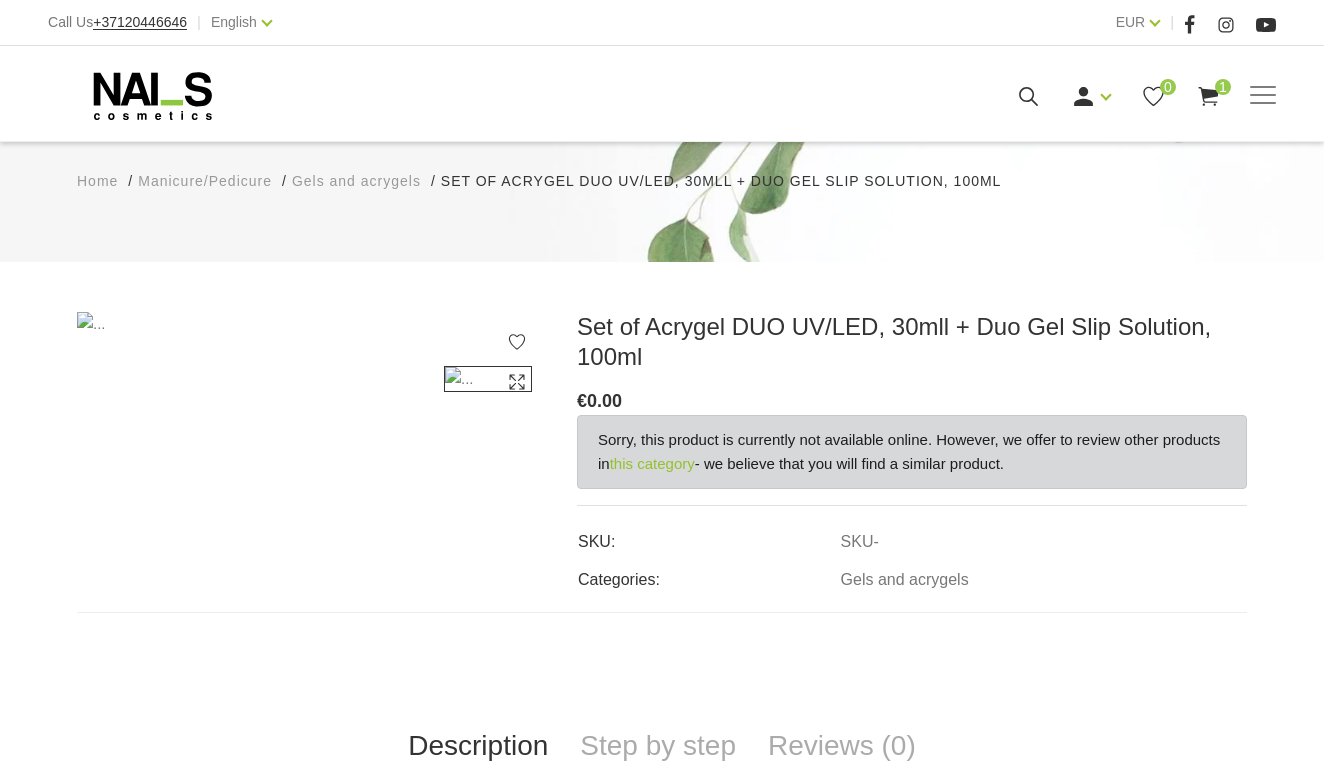 scroll, scrollTop: 224, scrollLeft: 0, axis: vertical 